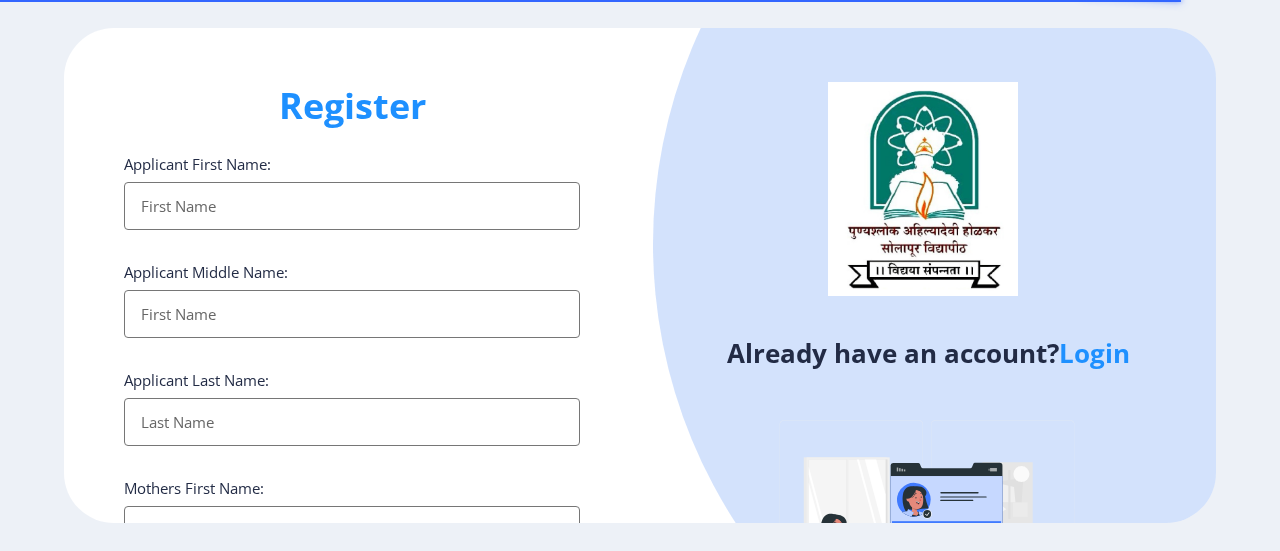 click on "Login" 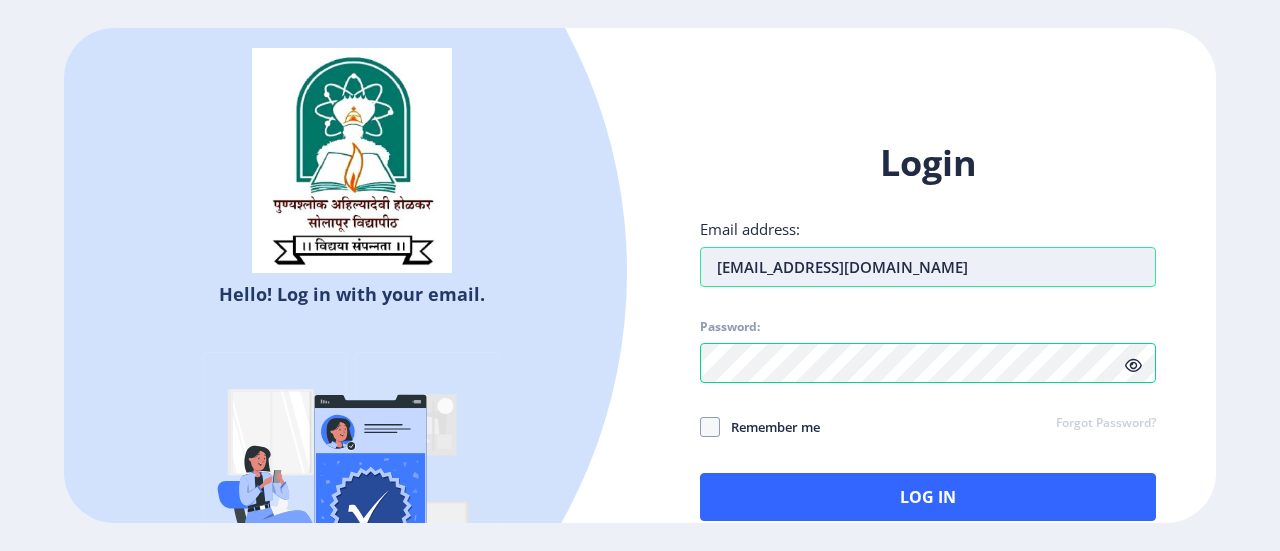 drag, startPoint x: 824, startPoint y: 273, endPoint x: 713, endPoint y: 273, distance: 111 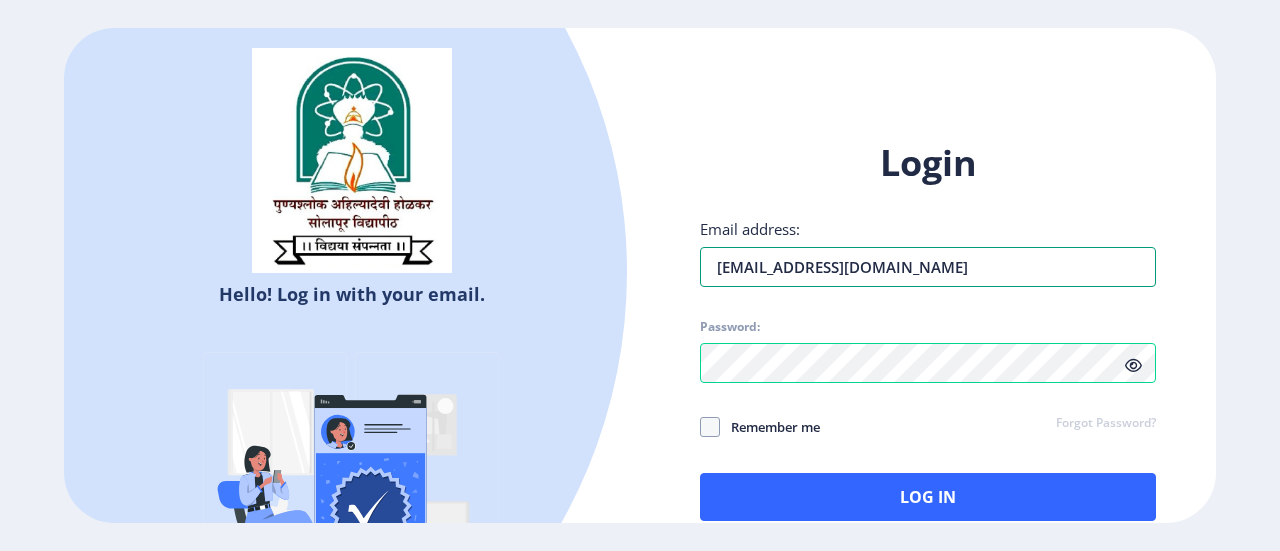 type on "abasahebtambave5@gmail.com" 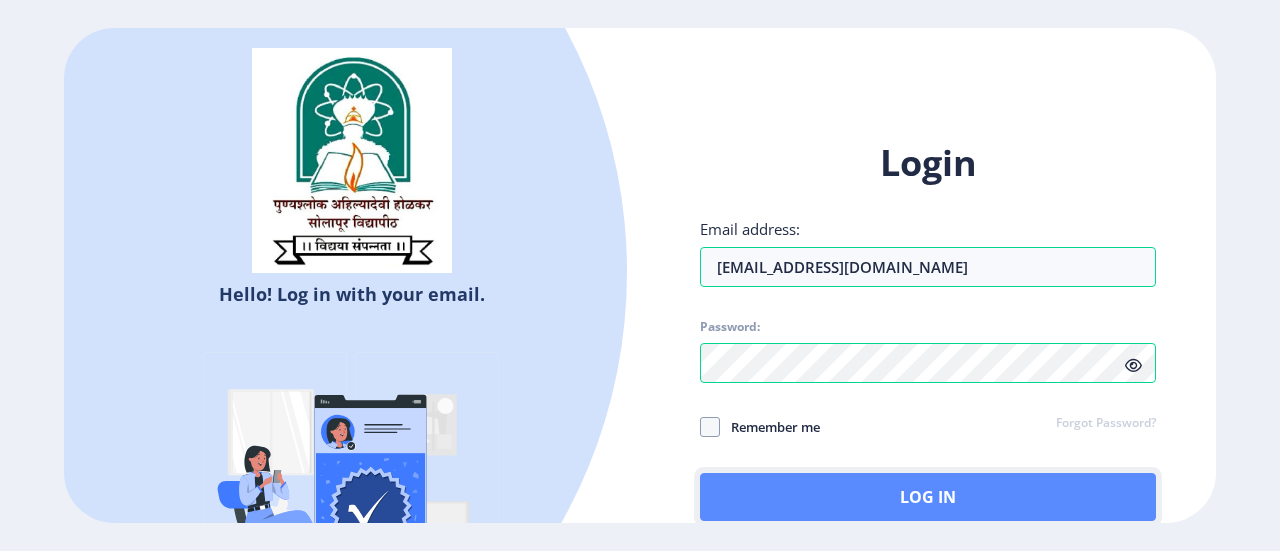 click on "Log In" 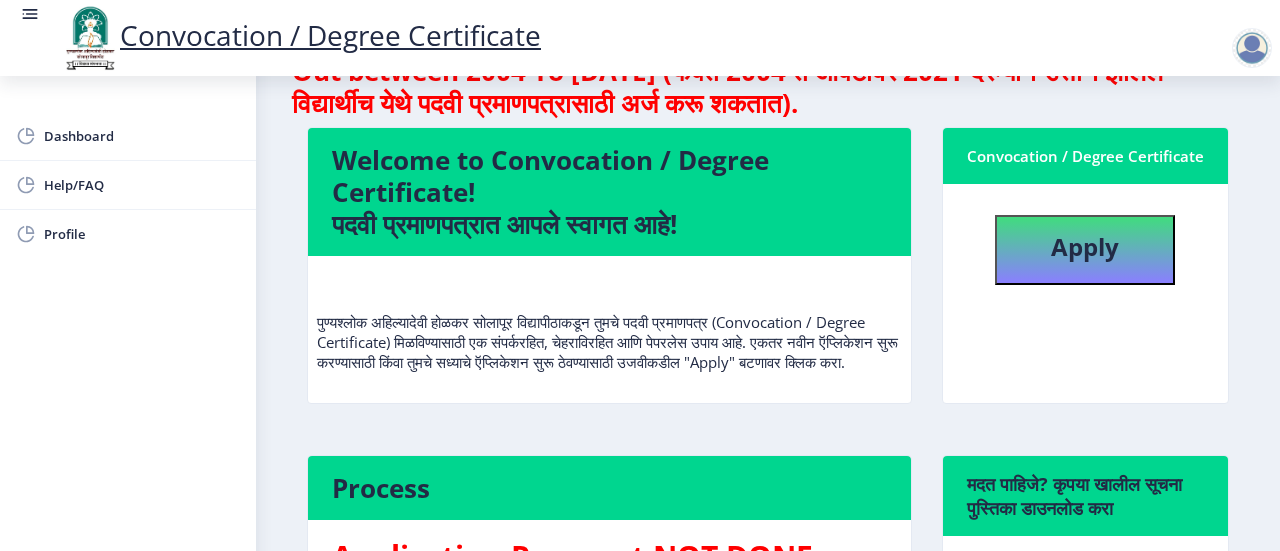 scroll, scrollTop: 0, scrollLeft: 0, axis: both 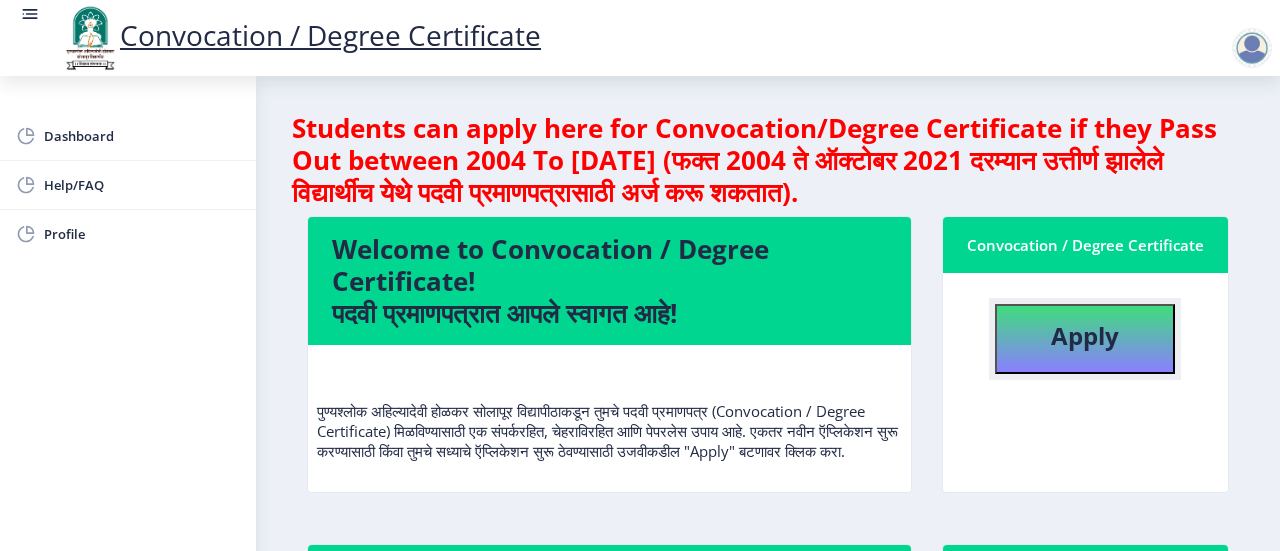 click on "Apply" 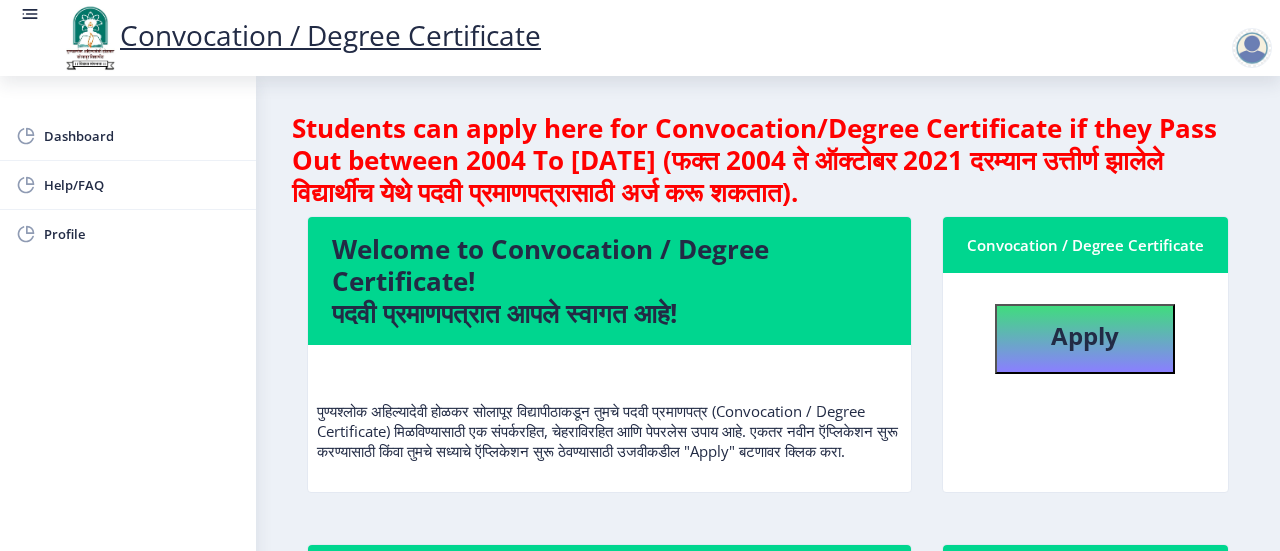 select 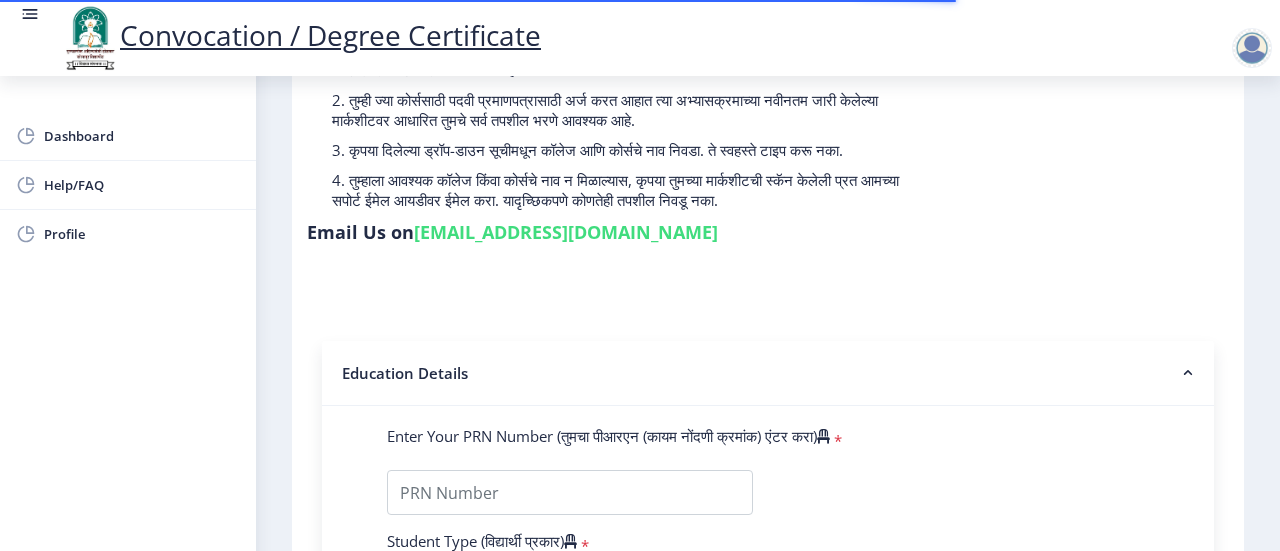 scroll, scrollTop: 500, scrollLeft: 0, axis: vertical 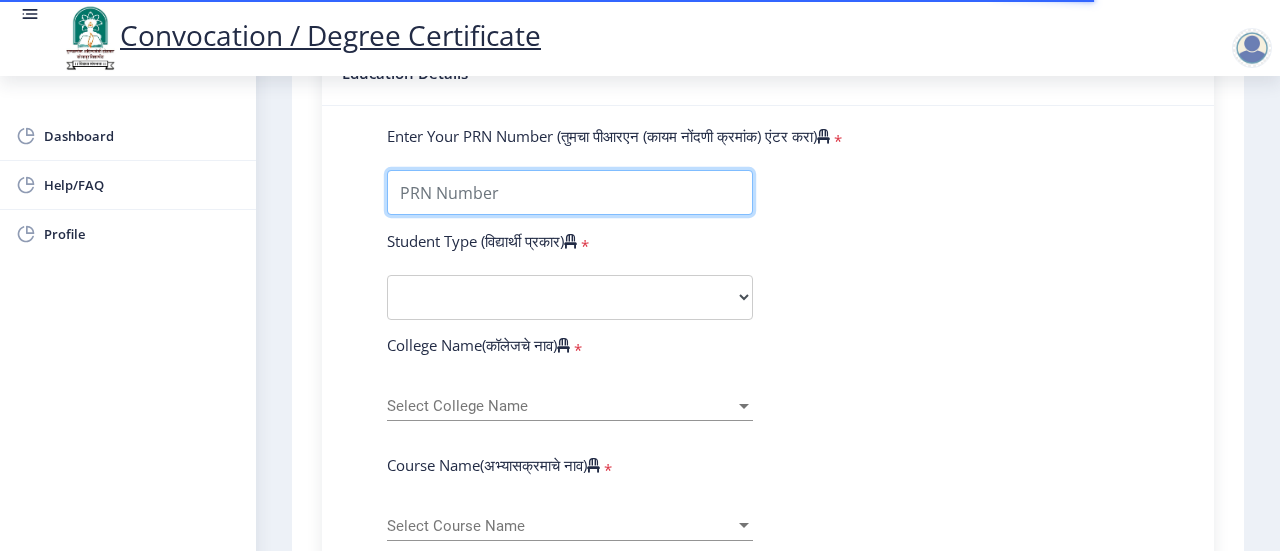 click on "Enter Your PRN Number (तुमचा पीआरएन (कायम नोंदणी क्रमांक) एंटर करा)" at bounding box center (570, 192) 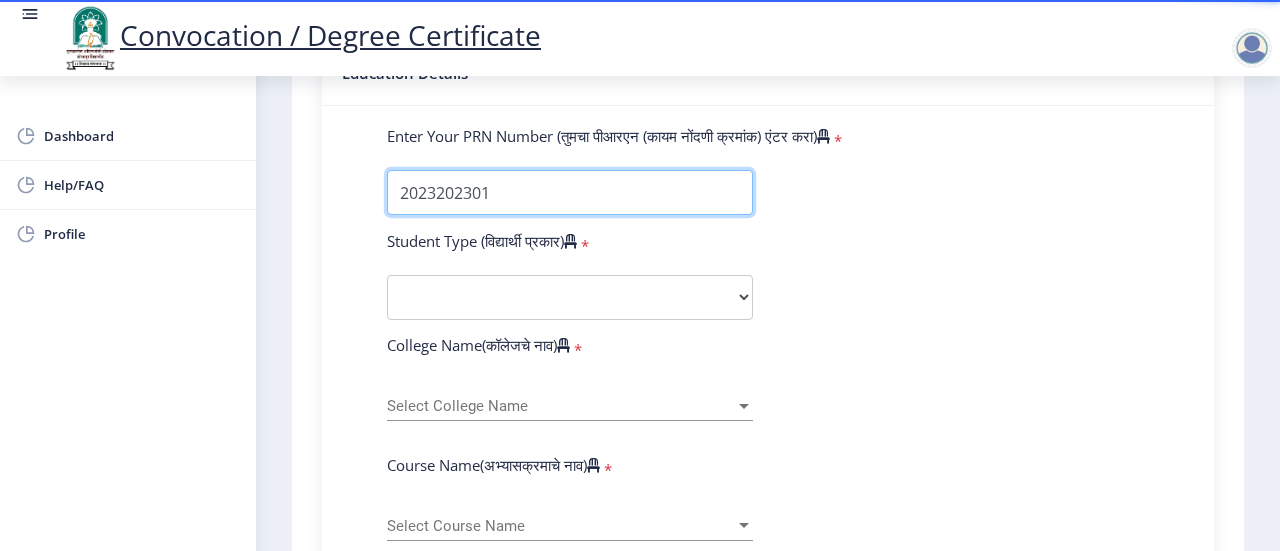 click on "Enter Your PRN Number (तुमचा पीआरएन (कायम नोंदणी क्रमांक) एंटर करा)" at bounding box center (570, 192) 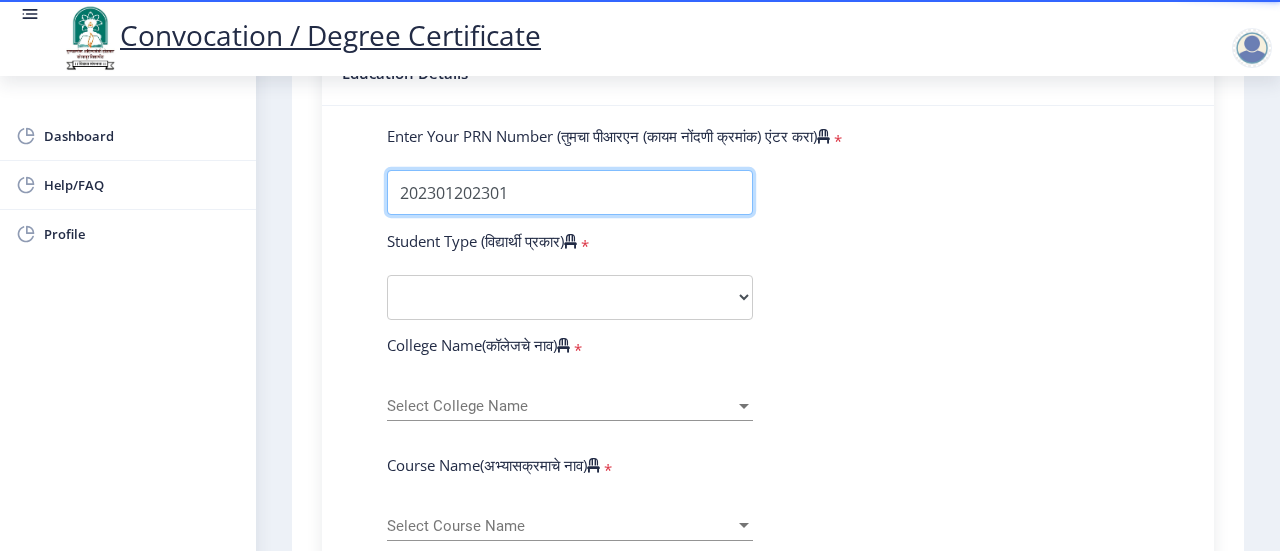 click on "Enter Your PRN Number (तुमचा पीआरएन (कायम नोंदणी क्रमांक) एंटर करा)" at bounding box center [570, 192] 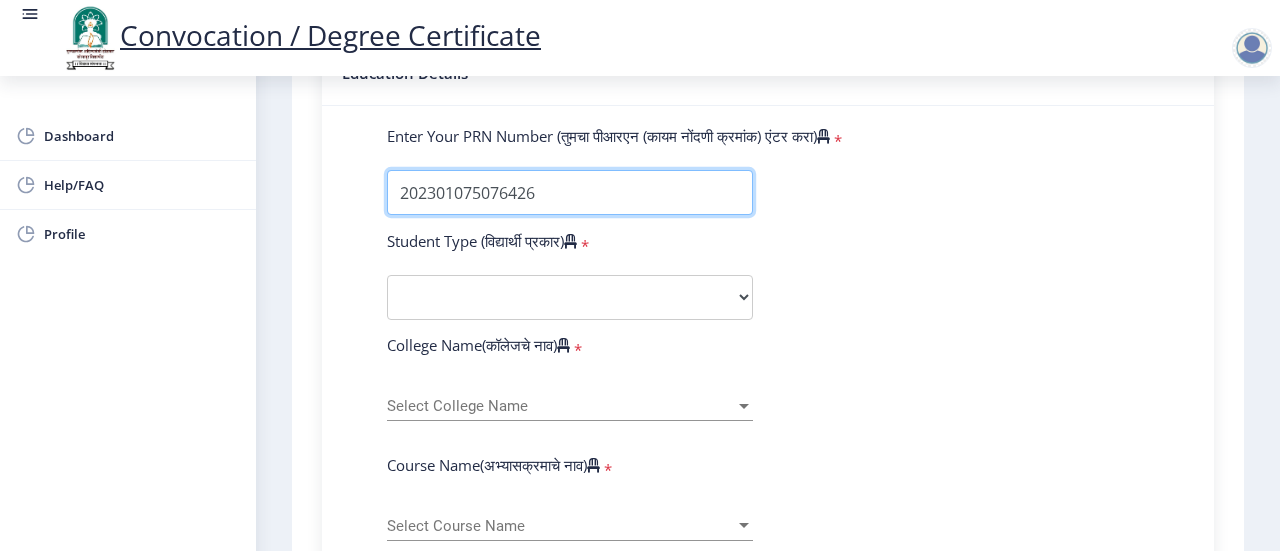type on "202301075076426" 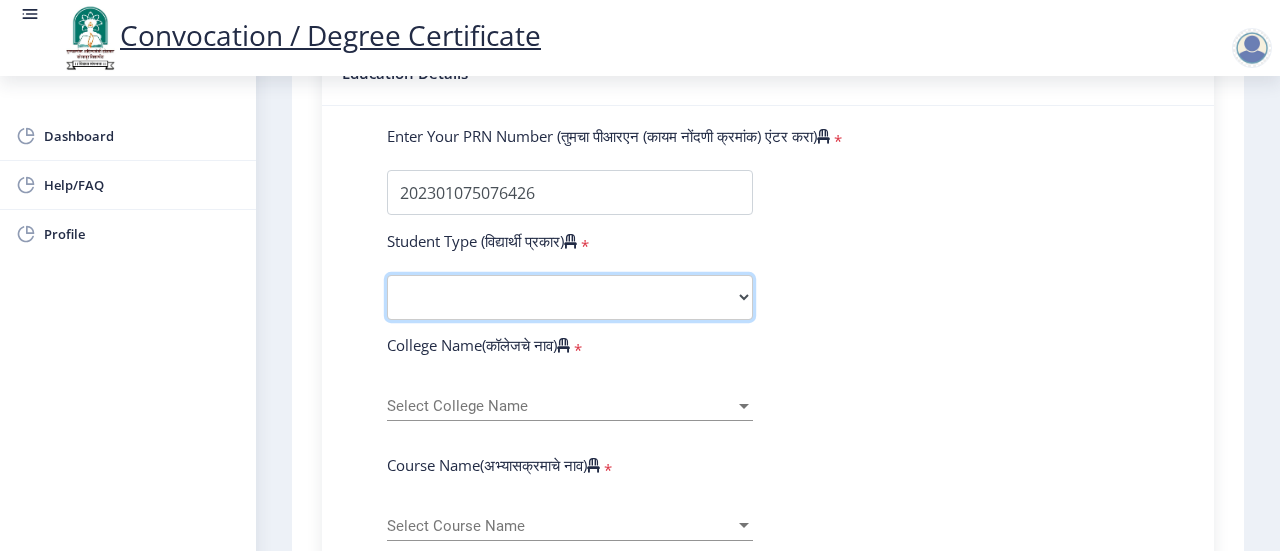 click on "Select Student Type Regular External" at bounding box center (570, 297) 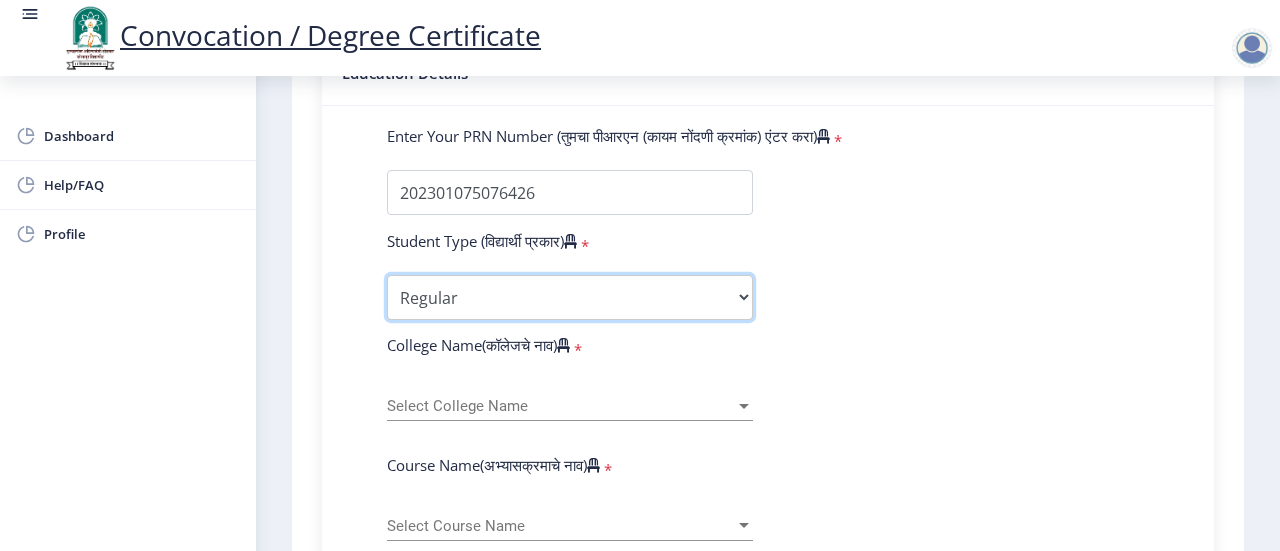 click on "Select Student Type Regular External" at bounding box center [570, 297] 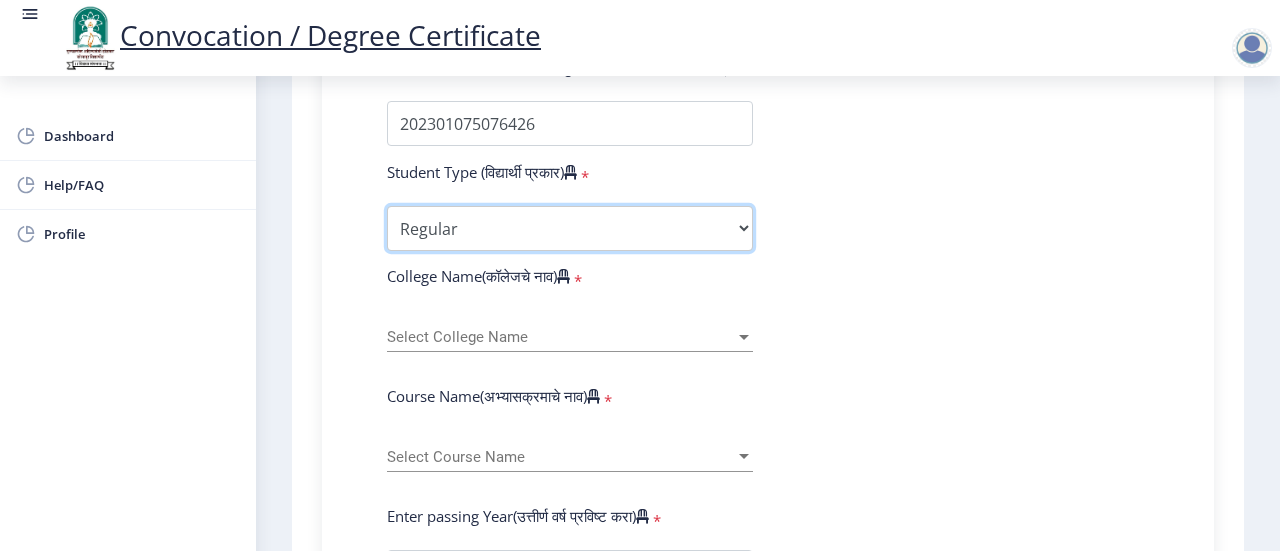 scroll, scrollTop: 700, scrollLeft: 0, axis: vertical 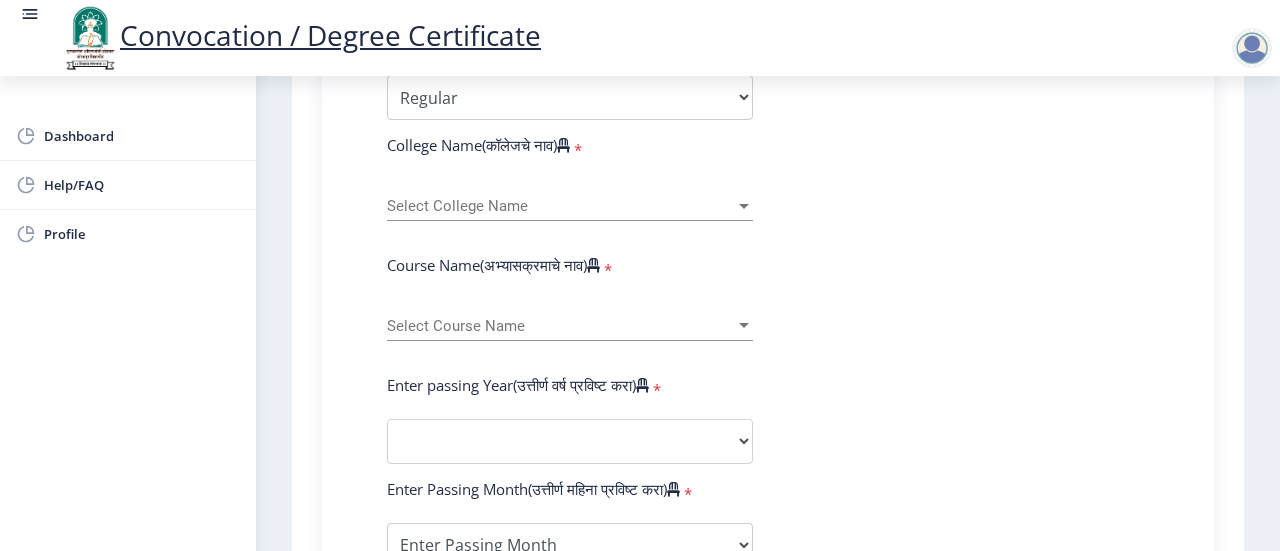 click on "Select College Name" at bounding box center (561, 206) 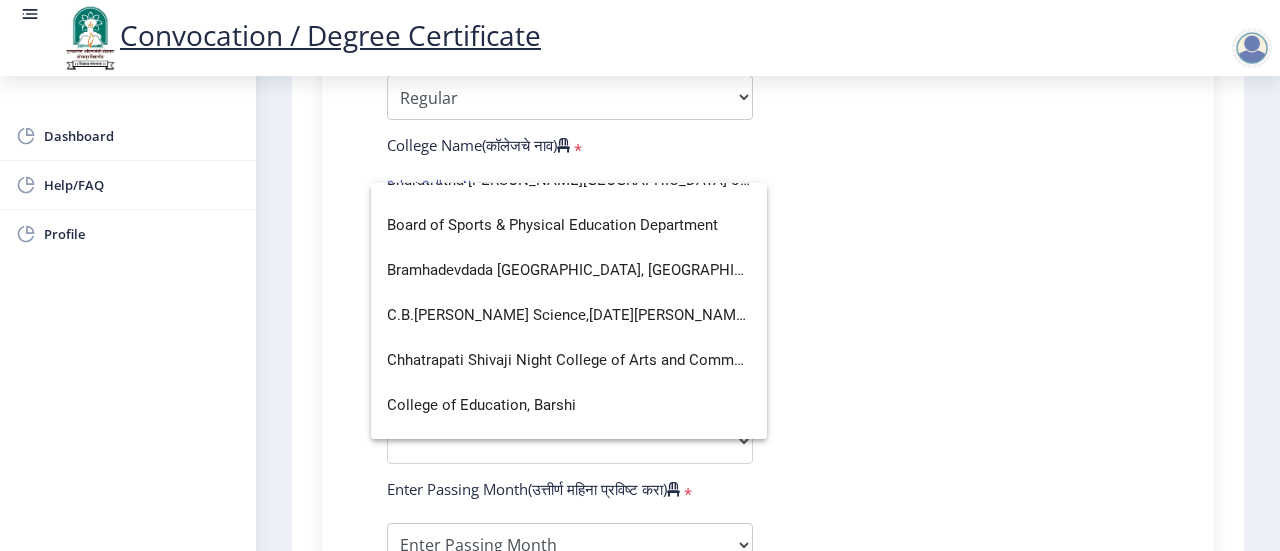 scroll, scrollTop: 800, scrollLeft: 0, axis: vertical 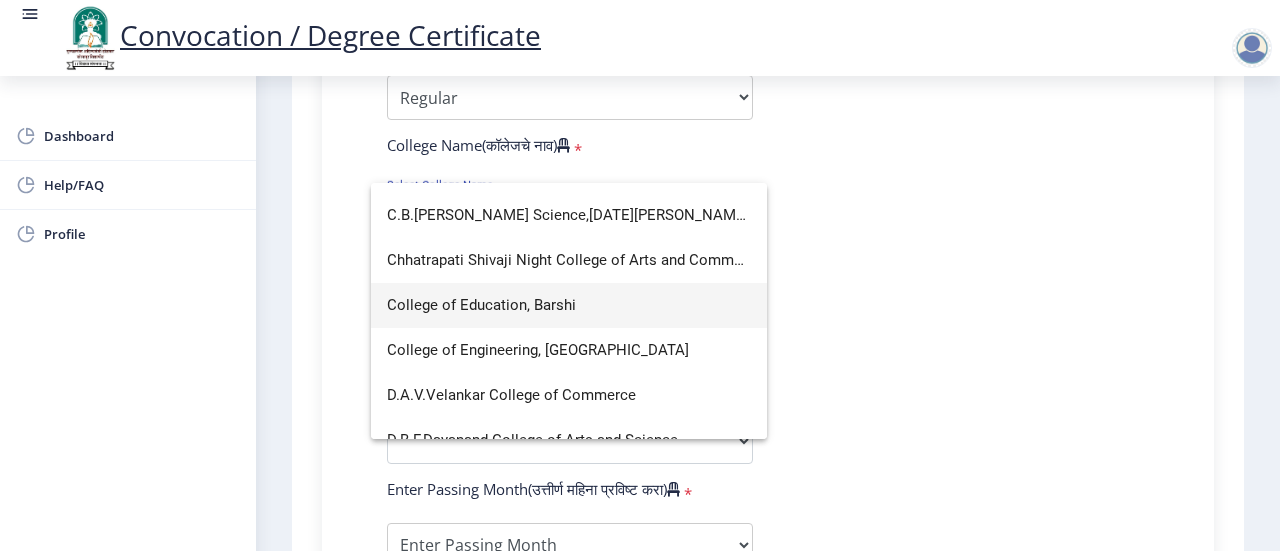 click on "College of Education, Barshi" at bounding box center [569, 305] 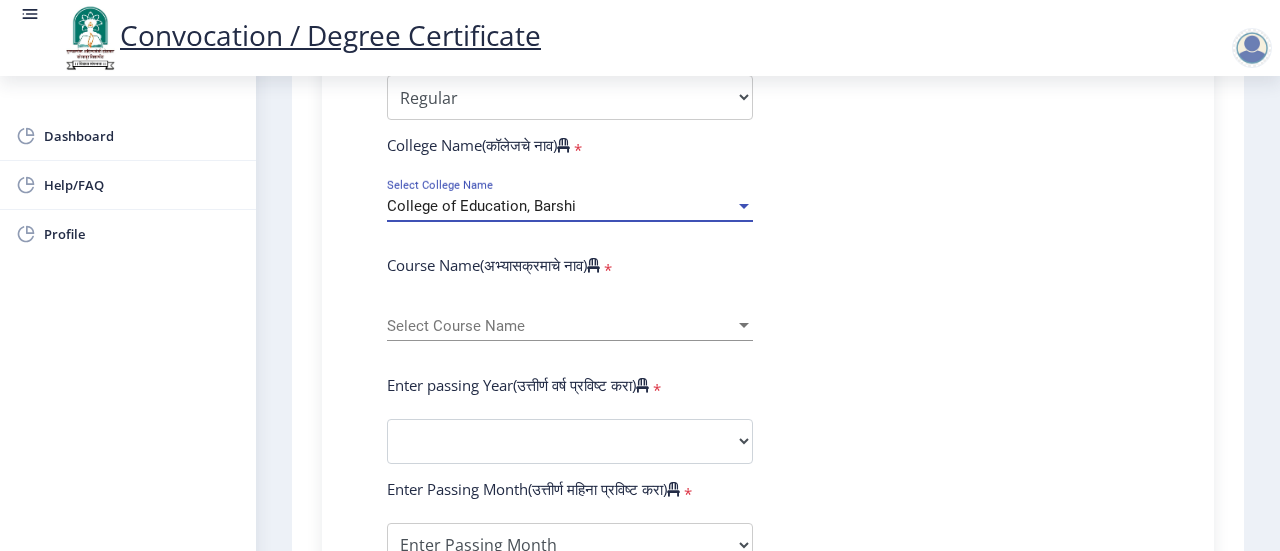 click on "Select Course Name" at bounding box center [561, 326] 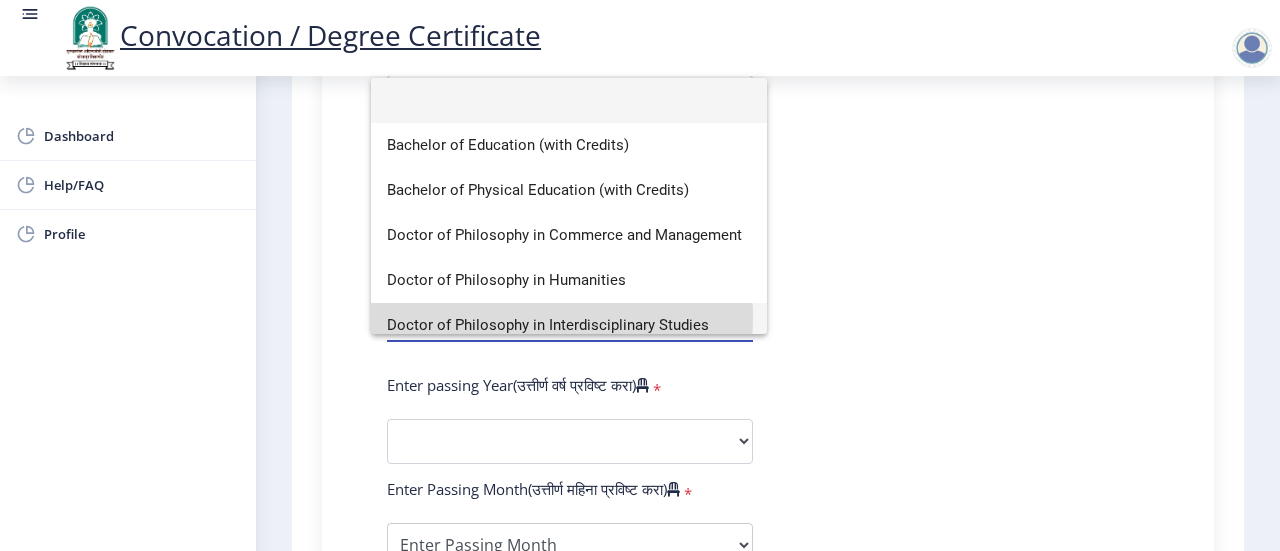 click on "Doctor of Philosophy in Interdisciplinary Studies" at bounding box center (569, 325) 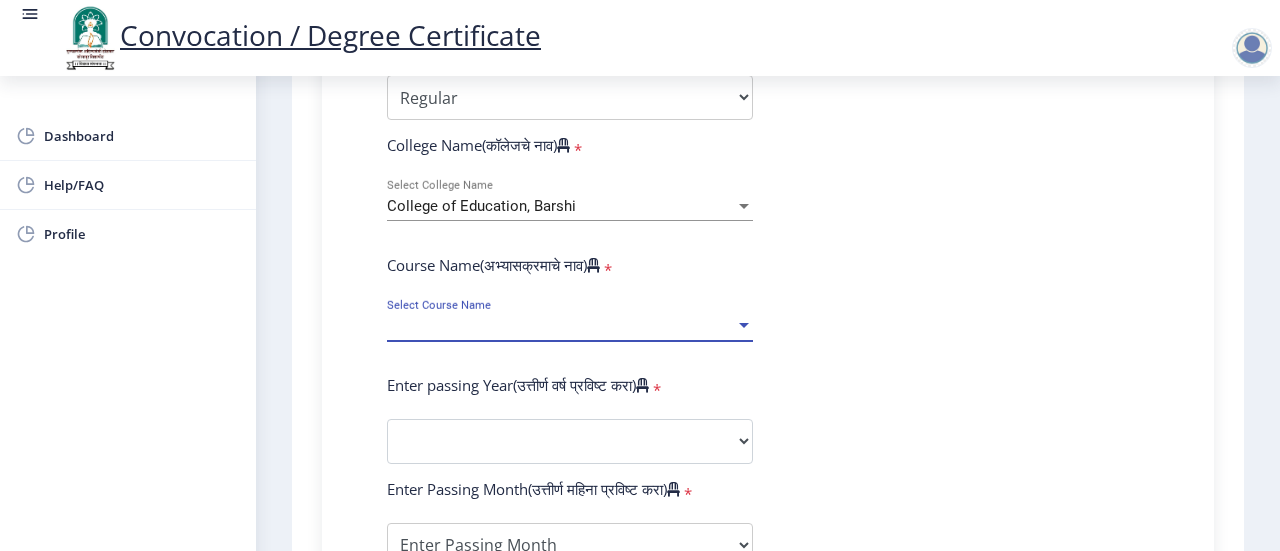 scroll, scrollTop: 14, scrollLeft: 0, axis: vertical 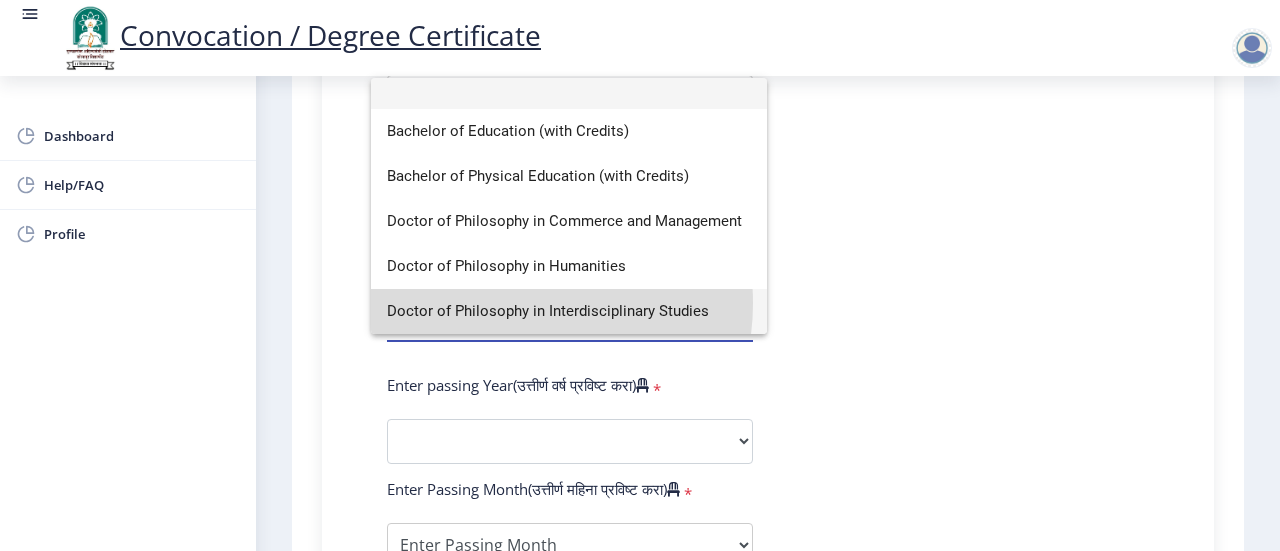 select on "January" 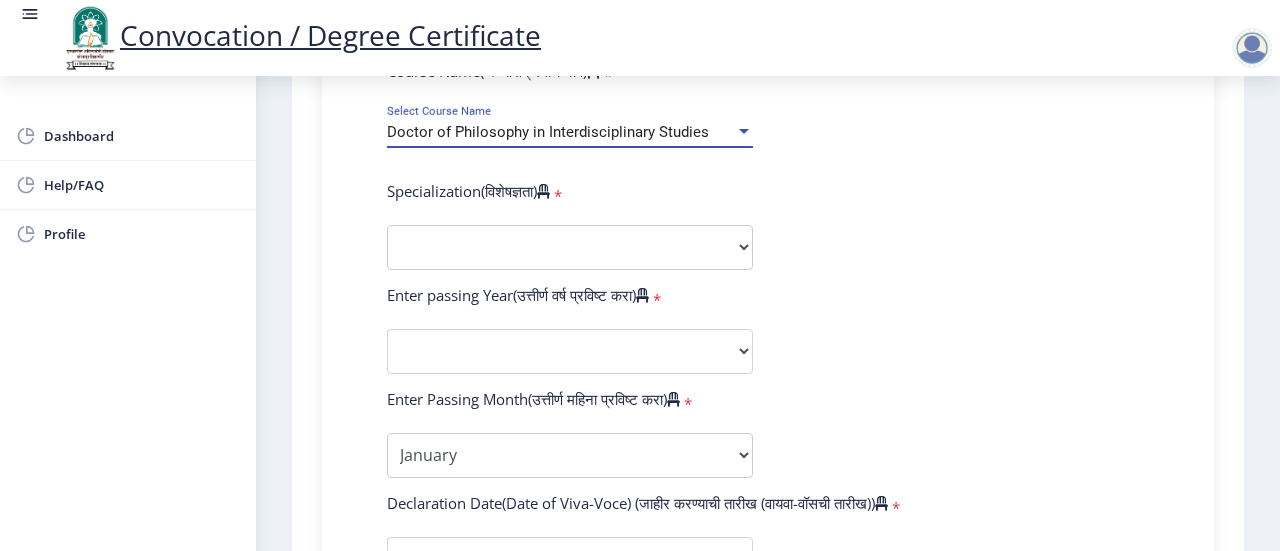 scroll, scrollTop: 900, scrollLeft: 0, axis: vertical 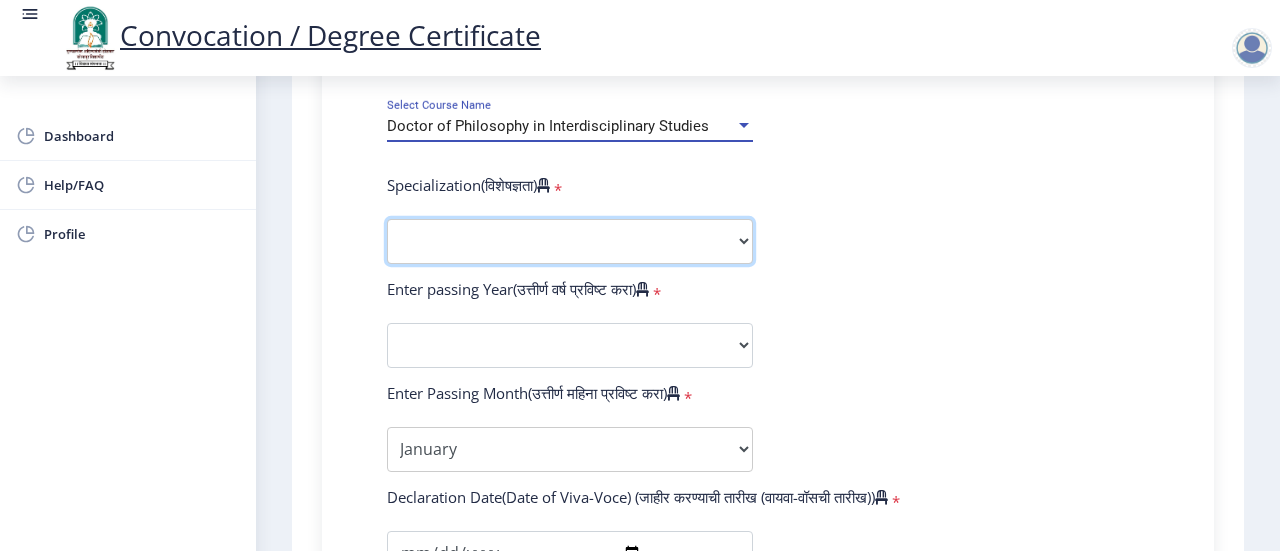 click on "Specialization Education Physical Education Social Work Other" at bounding box center [570, 241] 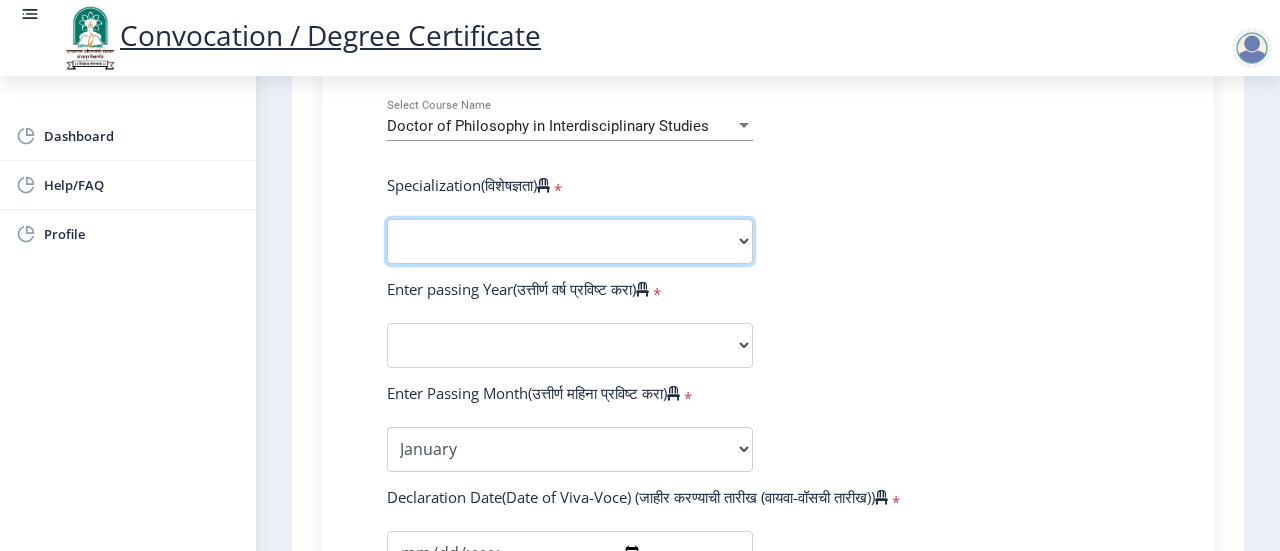 select on "Education" 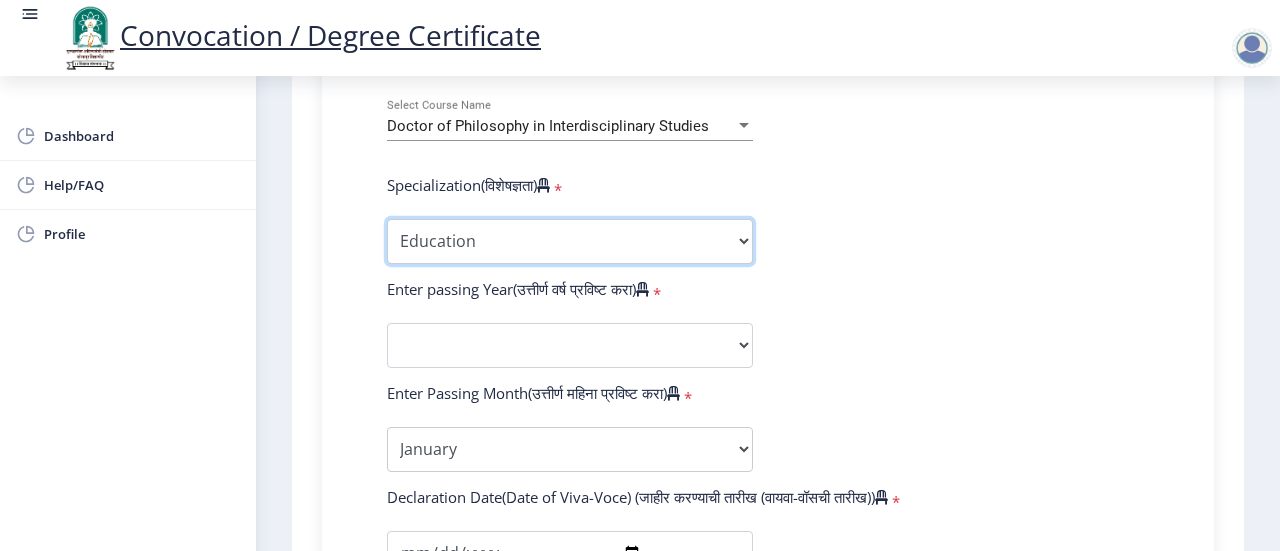 click on "Specialization Education Physical Education Social Work Other" at bounding box center [570, 241] 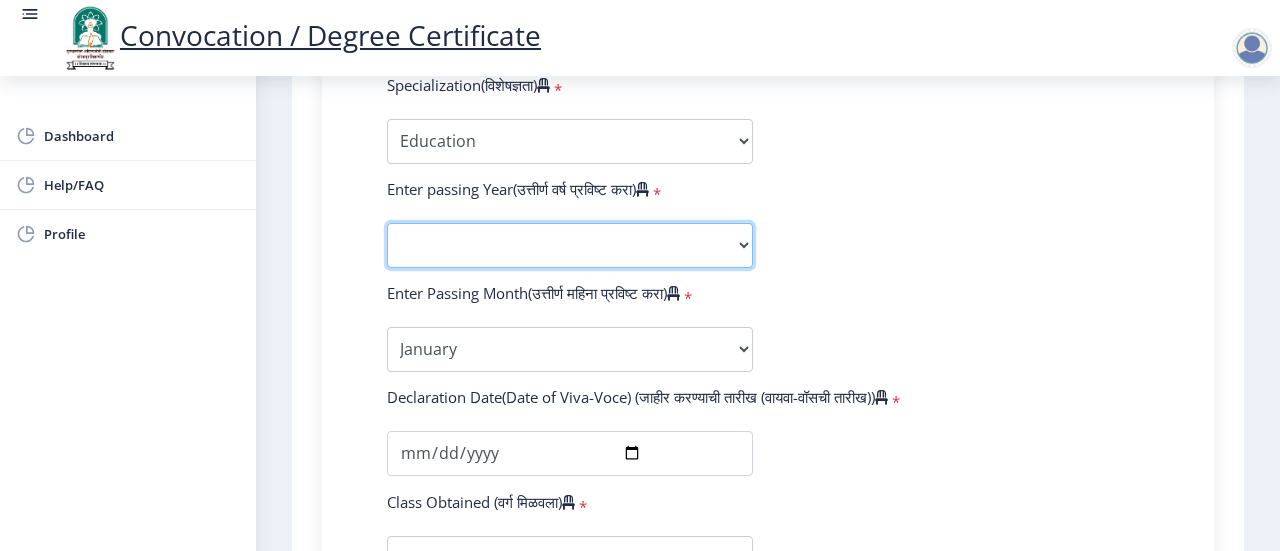 click on "2025   2024   2023   2022   2021   2020   2019   2018   2017   2016   2015   2014   2013   2012   2011   2010   2009   2008   2007   2006   2005   2004   2003   2002   2001   2000   1999   1998   1997   1996   1995   1994   1993   1992   1991   1990   1989   1988   1987   1986   1985   1984   1983   1982   1981   1980   1979   1978   1977   1976" 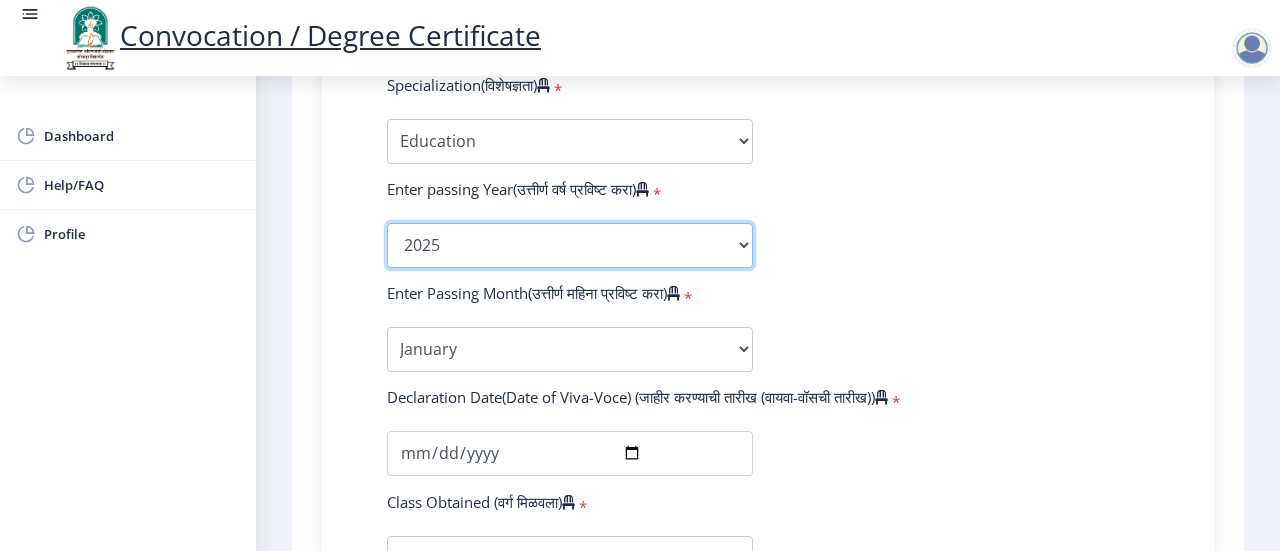 click on "2025   2024   2023   2022   2021   2020   2019   2018   2017   2016   2015   2014   2013   2012   2011   2010   2009   2008   2007   2006   2005   2004   2003   2002   2001   2000   1999   1998   1997   1996   1995   1994   1993   1992   1991   1990   1989   1988   1987   1986   1985   1984   1983   1982   1981   1980   1979   1978   1977   1976" 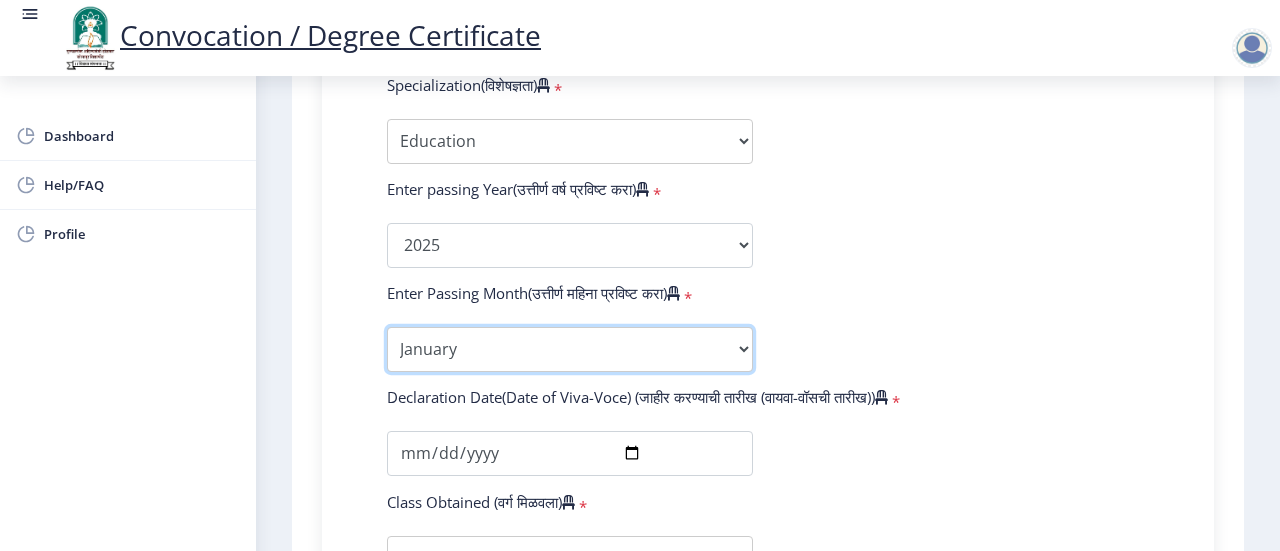 click on "Enter Passing Month January February March April May June July August September October November December" at bounding box center [570, 349] 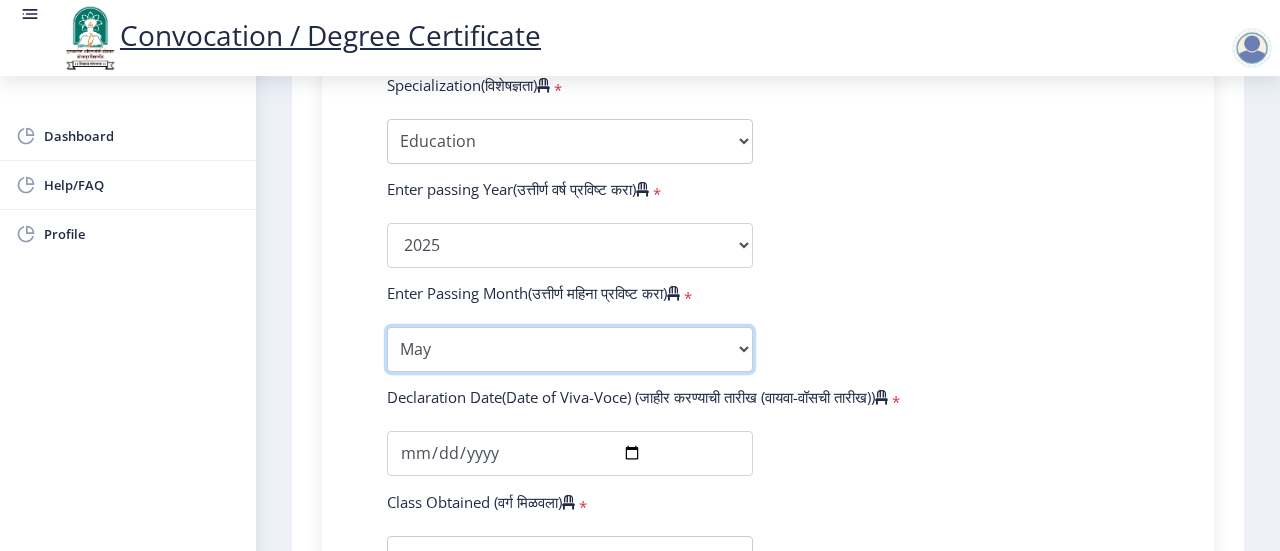 click on "Enter Passing Month January February March April May June July August September October November December" at bounding box center [570, 349] 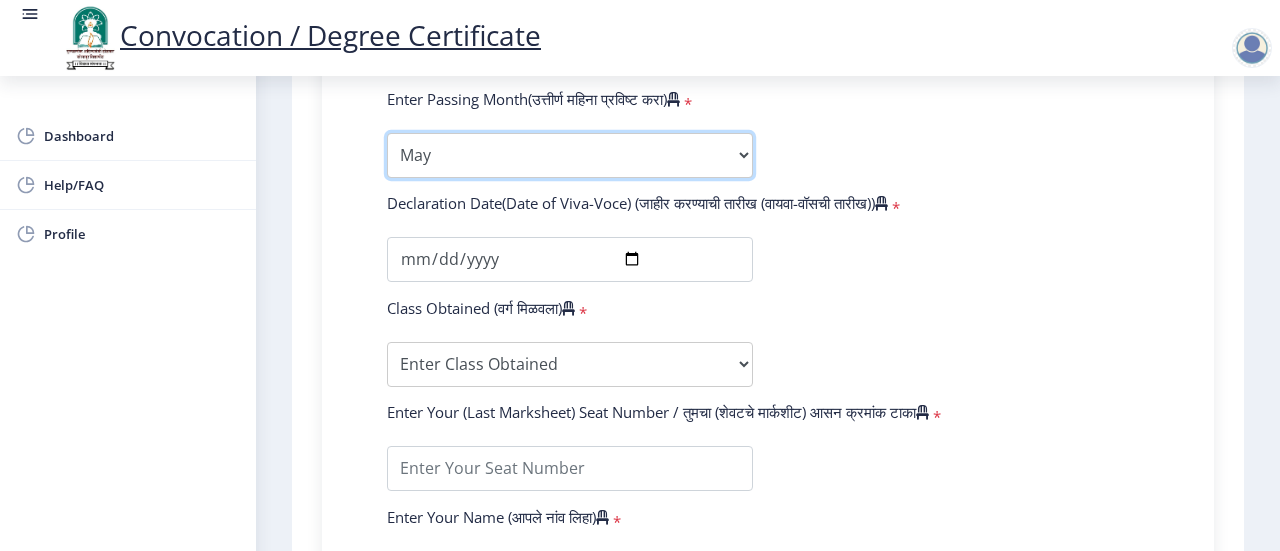 scroll, scrollTop: 1200, scrollLeft: 0, axis: vertical 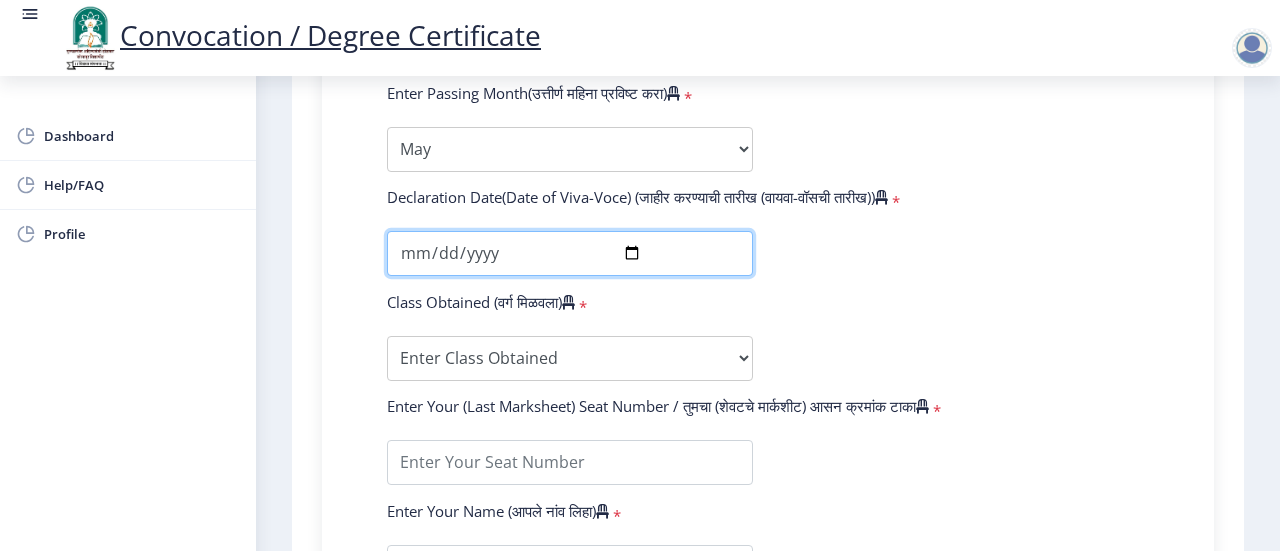 click at bounding box center (570, 253) 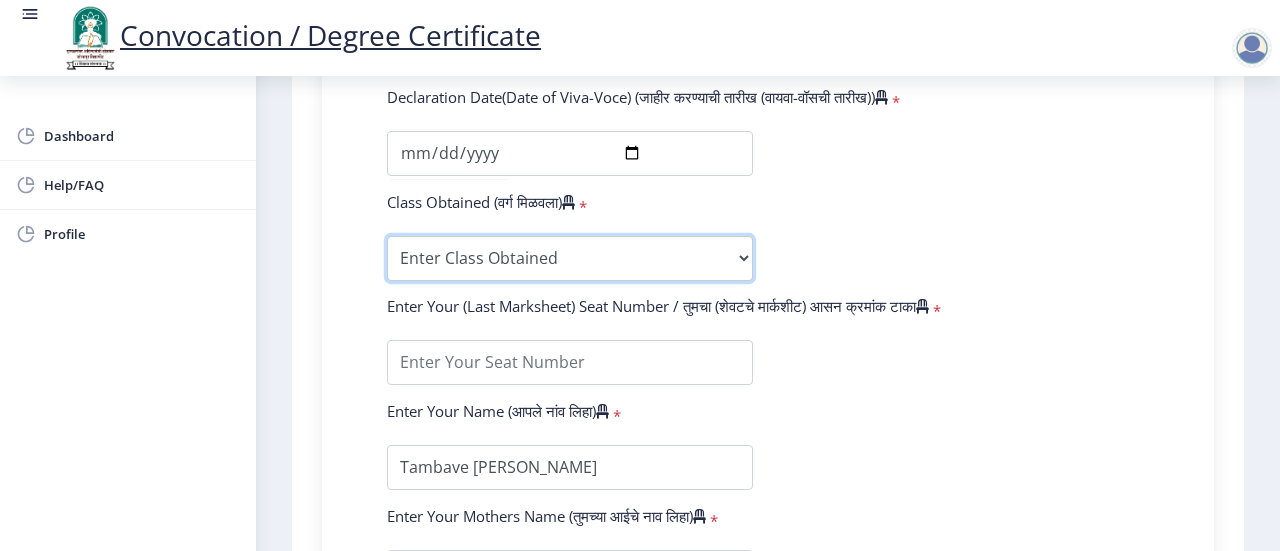 click on "Enter Class Obtained FIRST CLASS WITH DISTINCTION FIRST CLASS HIGHER SECOND CLASS SECOND CLASS PASS CLASS Grade O Grade A+ Grade A Grade B+ Grade B Grade C+ Grade C Grade D Grade E" at bounding box center [570, 258] 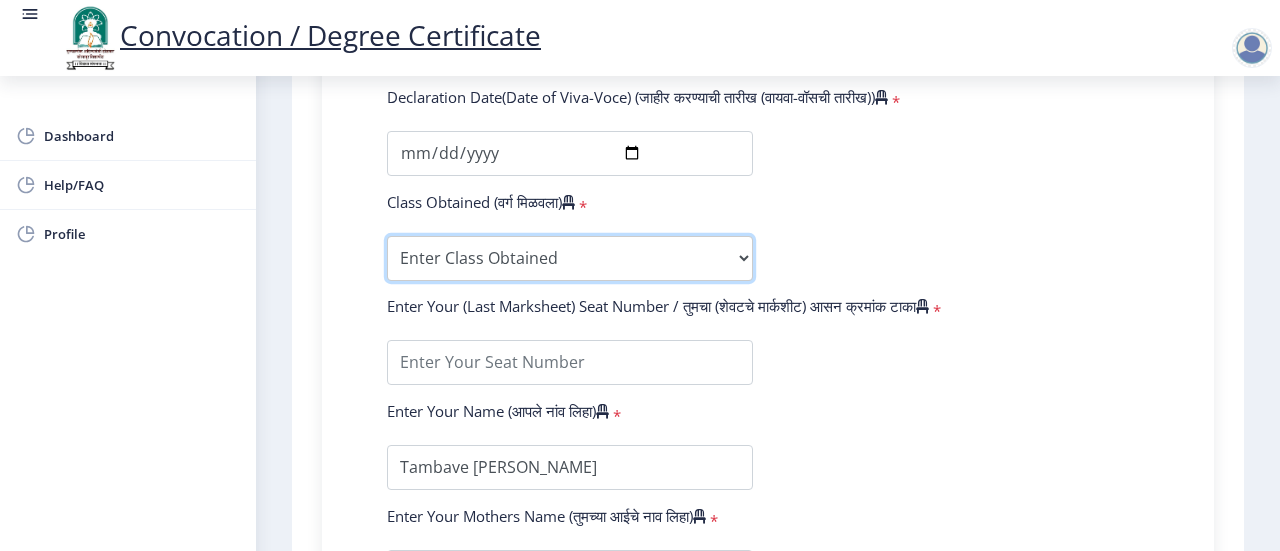 select on "Grade A" 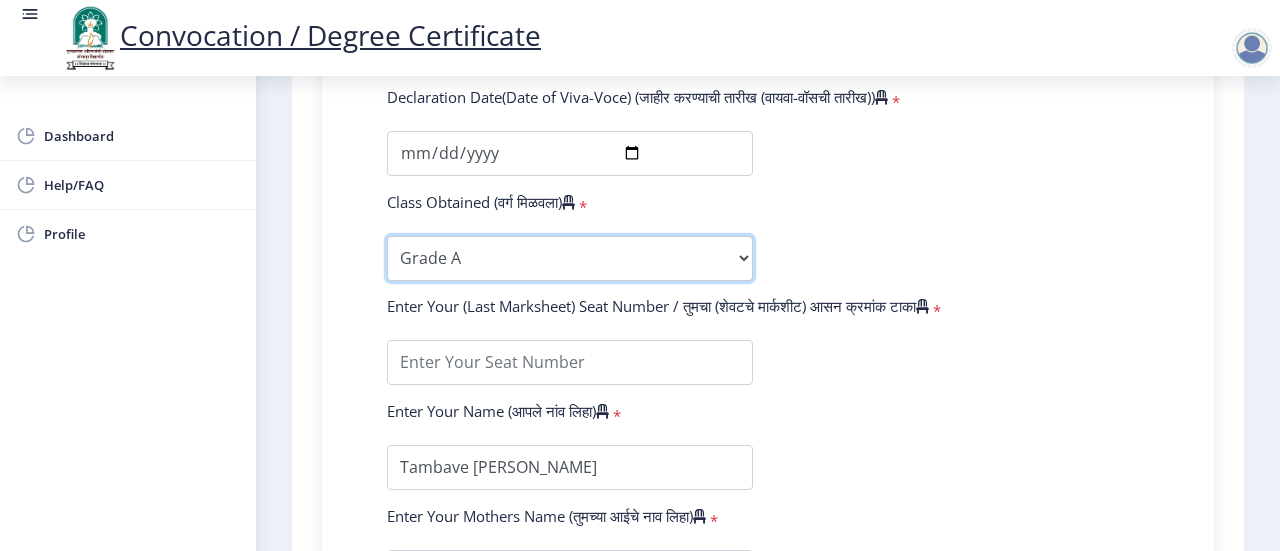 click on "Enter Class Obtained FIRST CLASS WITH DISTINCTION FIRST CLASS HIGHER SECOND CLASS SECOND CLASS PASS CLASS Grade O Grade A+ Grade A Grade B+ Grade B Grade C+ Grade C Grade D Grade E" at bounding box center (570, 258) 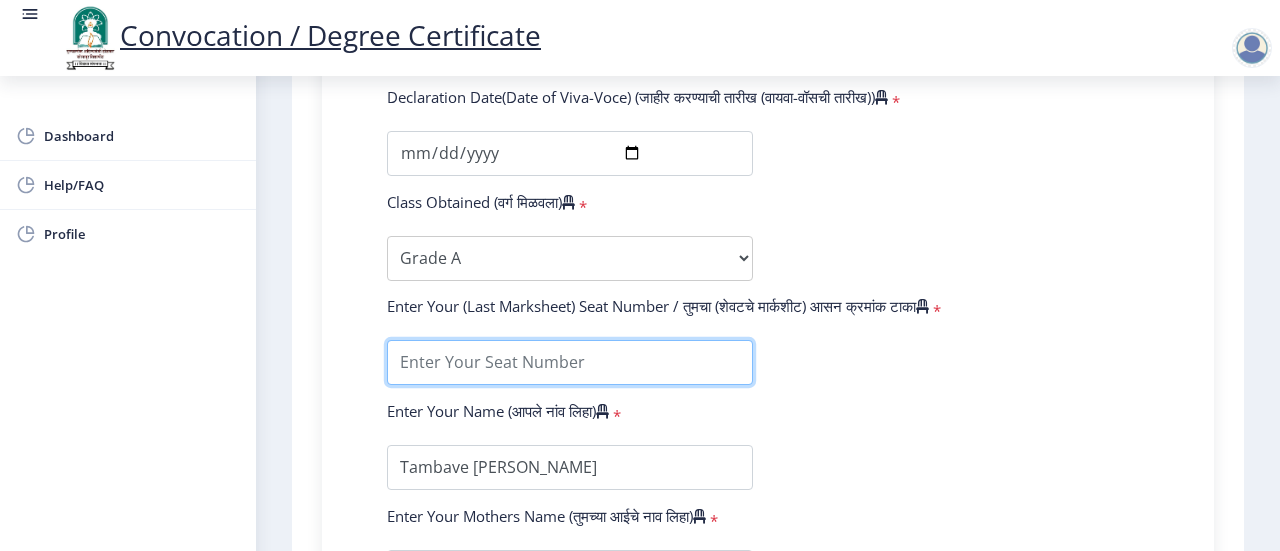 click at bounding box center [570, 362] 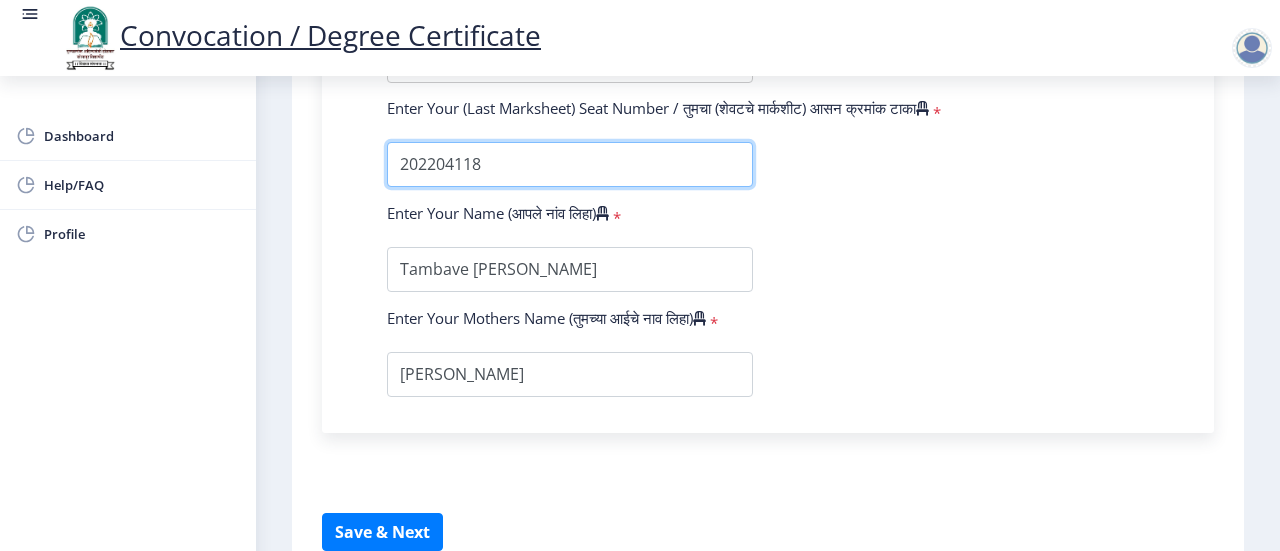 scroll, scrollTop: 1598, scrollLeft: 0, axis: vertical 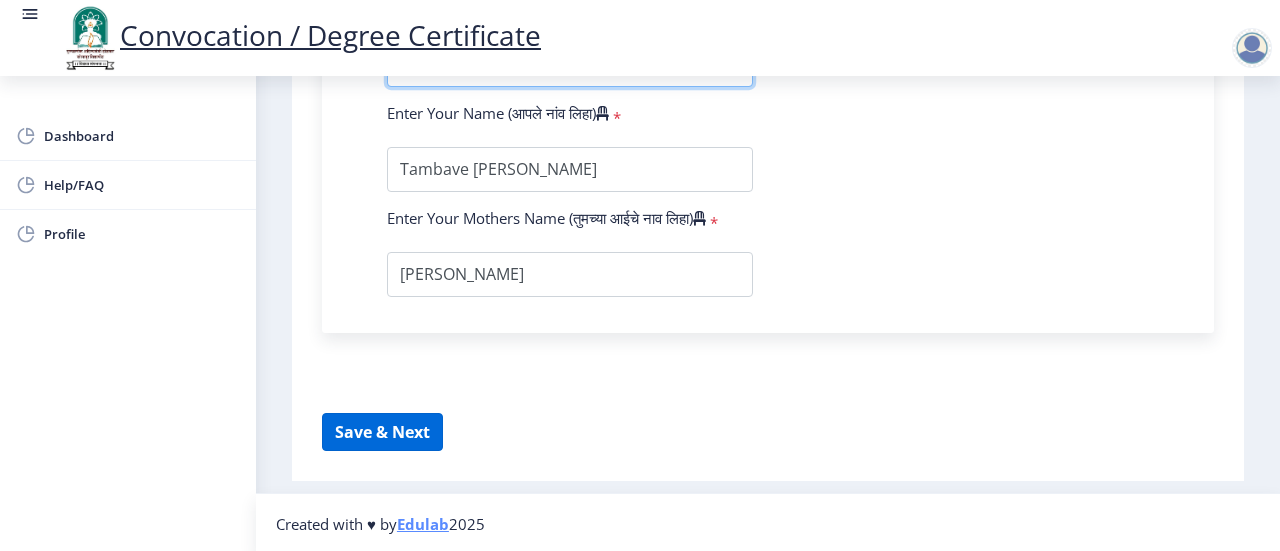 type on "202204118" 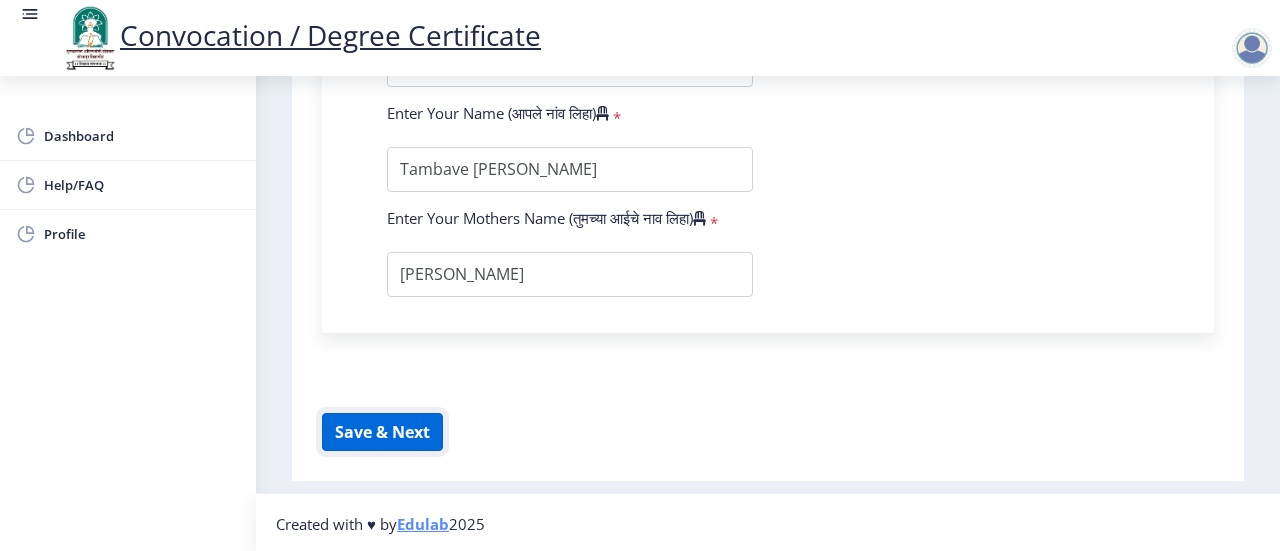 click on "Save & Next" 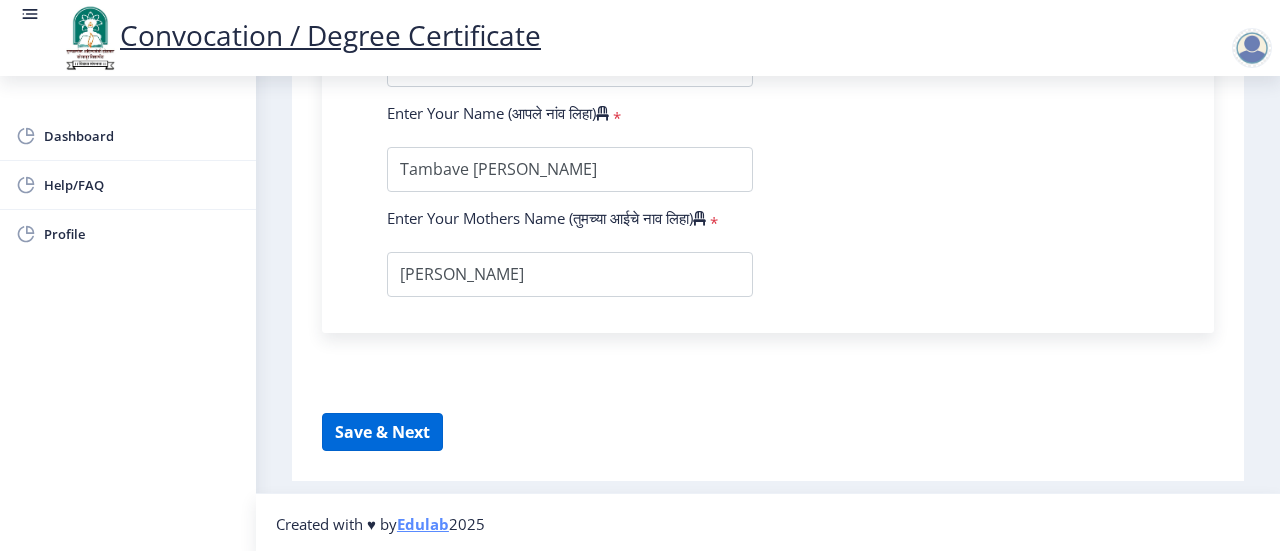 select 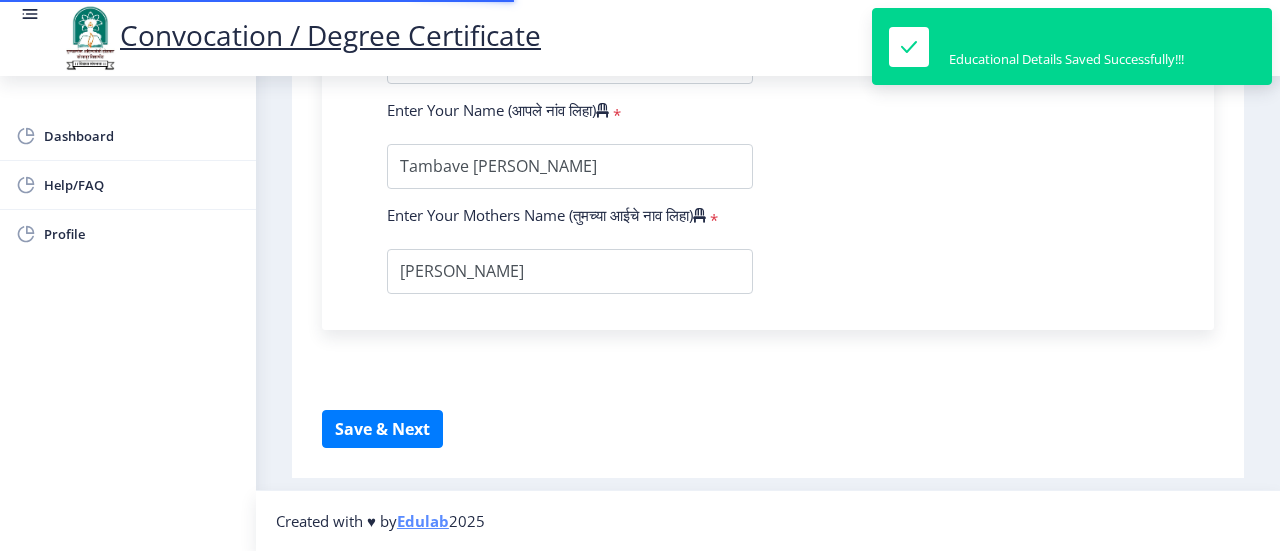 type on "202301075076426" 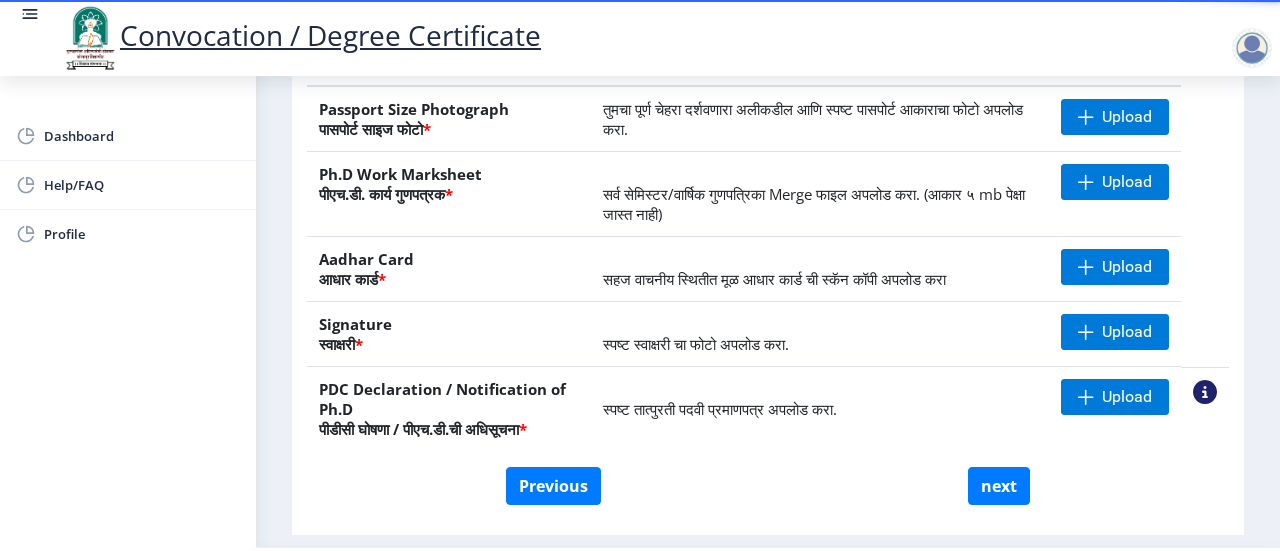 scroll, scrollTop: 396, scrollLeft: 0, axis: vertical 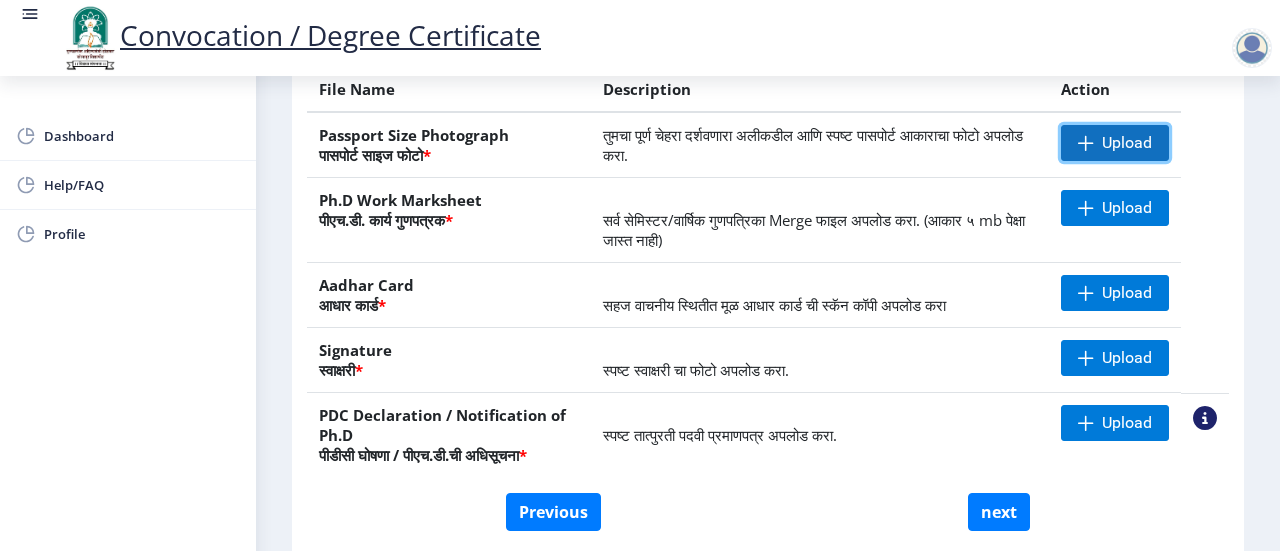 click on "Upload" 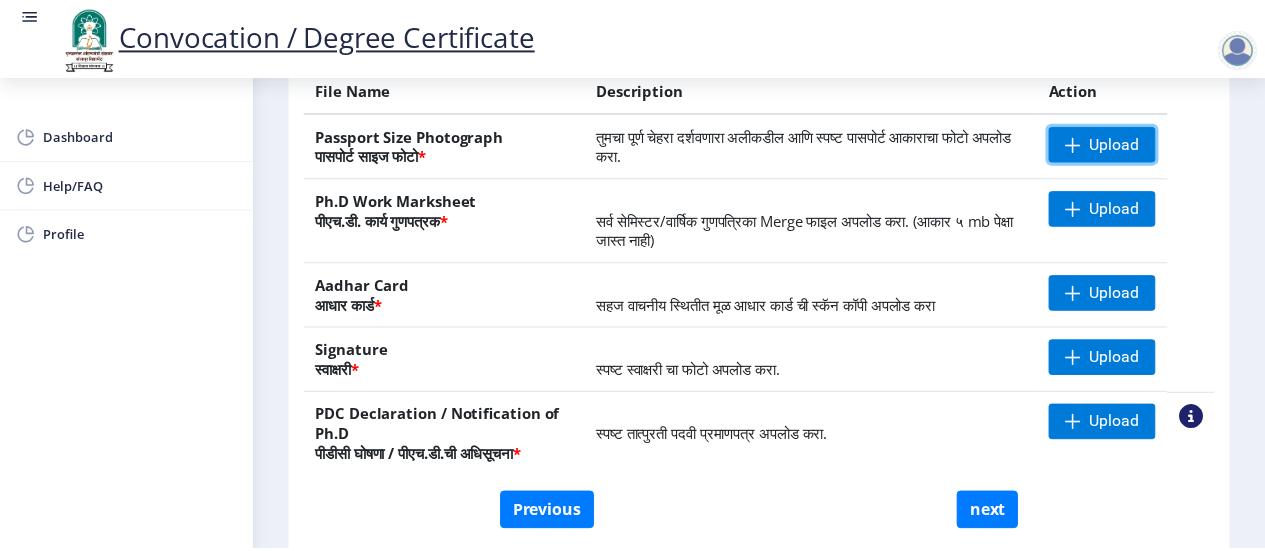 scroll, scrollTop: 296, scrollLeft: 0, axis: vertical 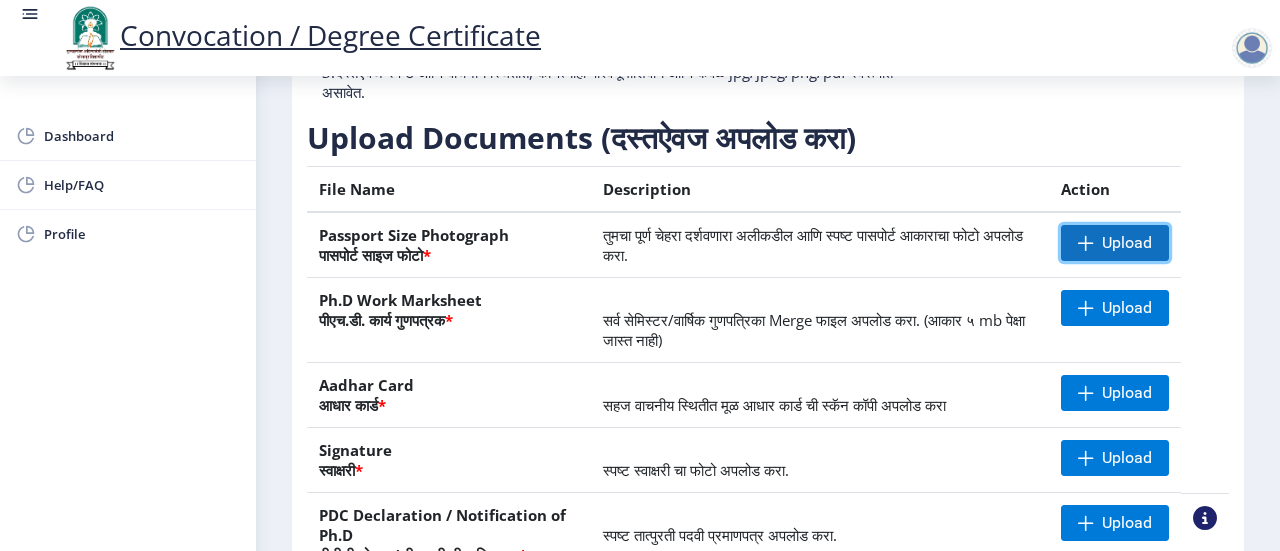 click on "Upload" 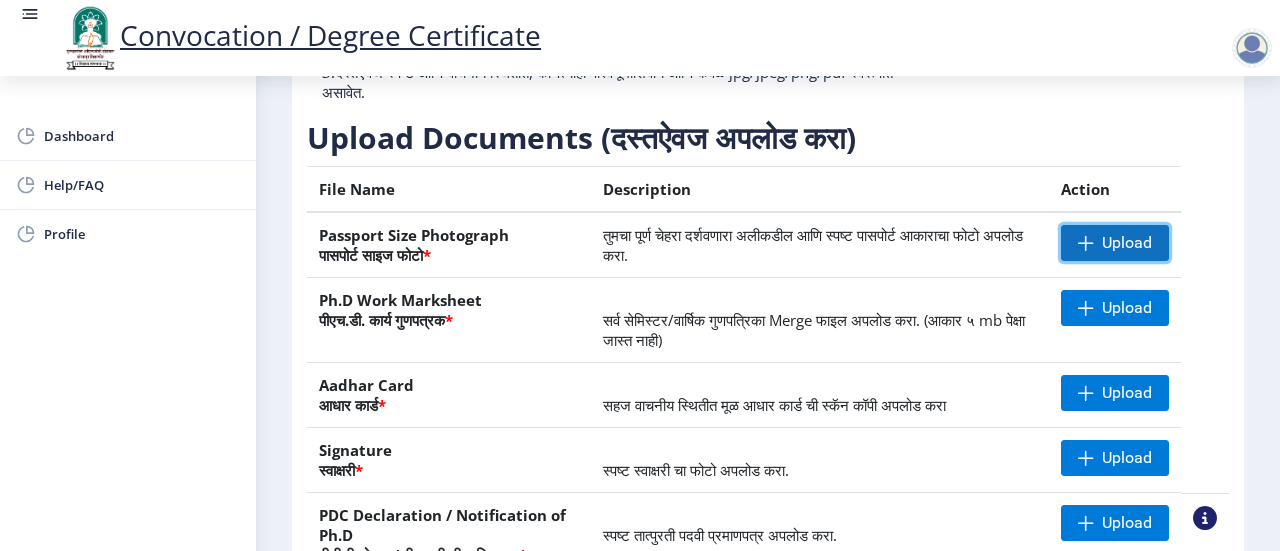 click on "Upload" 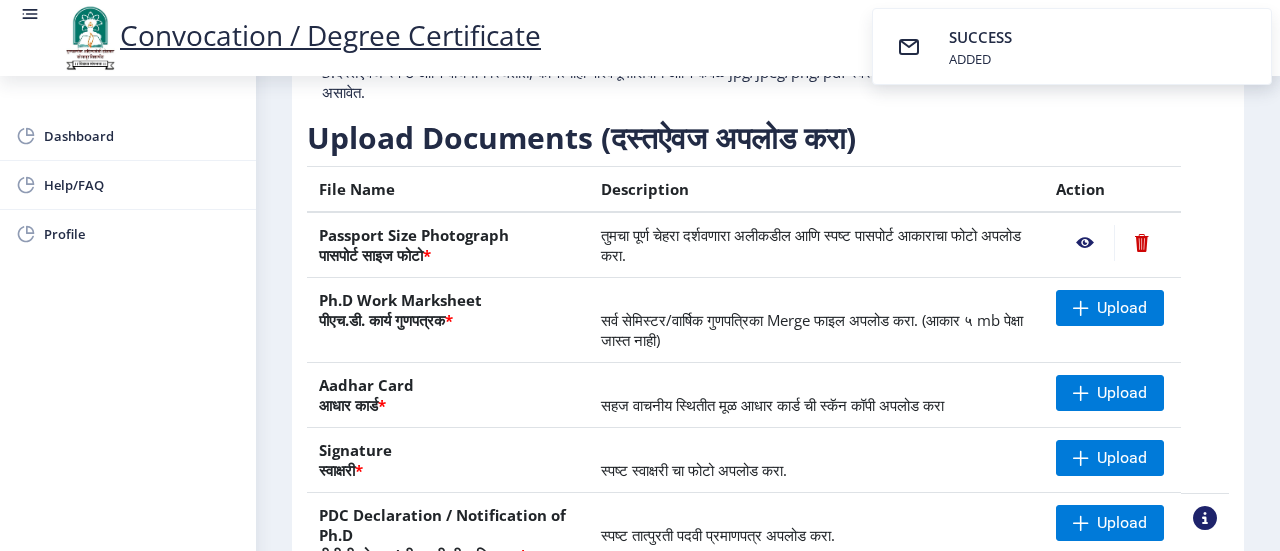 click 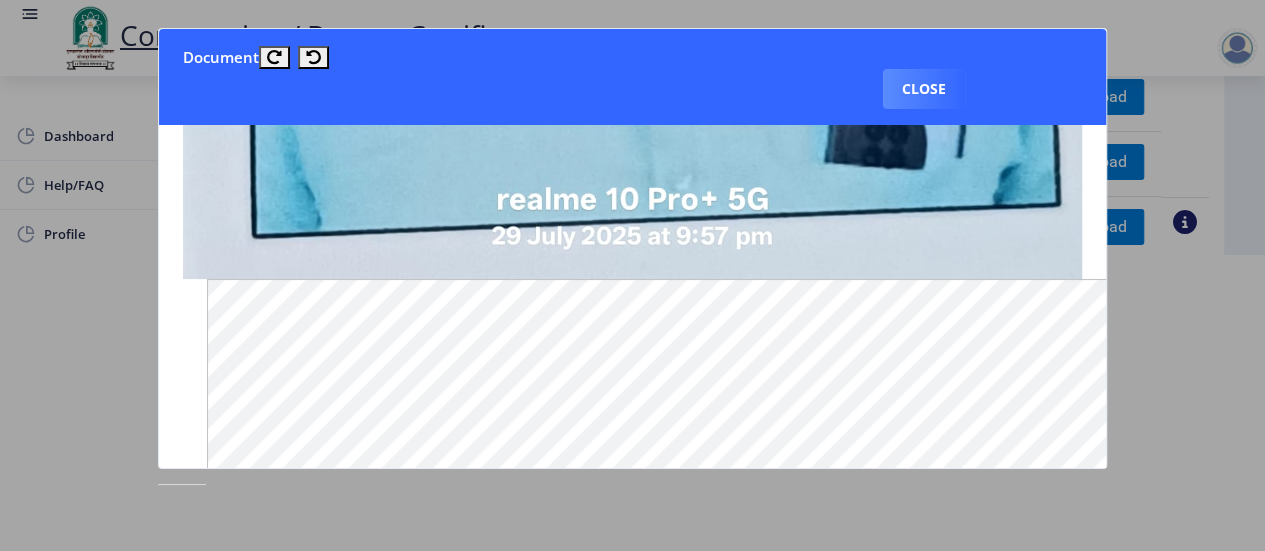 scroll, scrollTop: 1443, scrollLeft: 0, axis: vertical 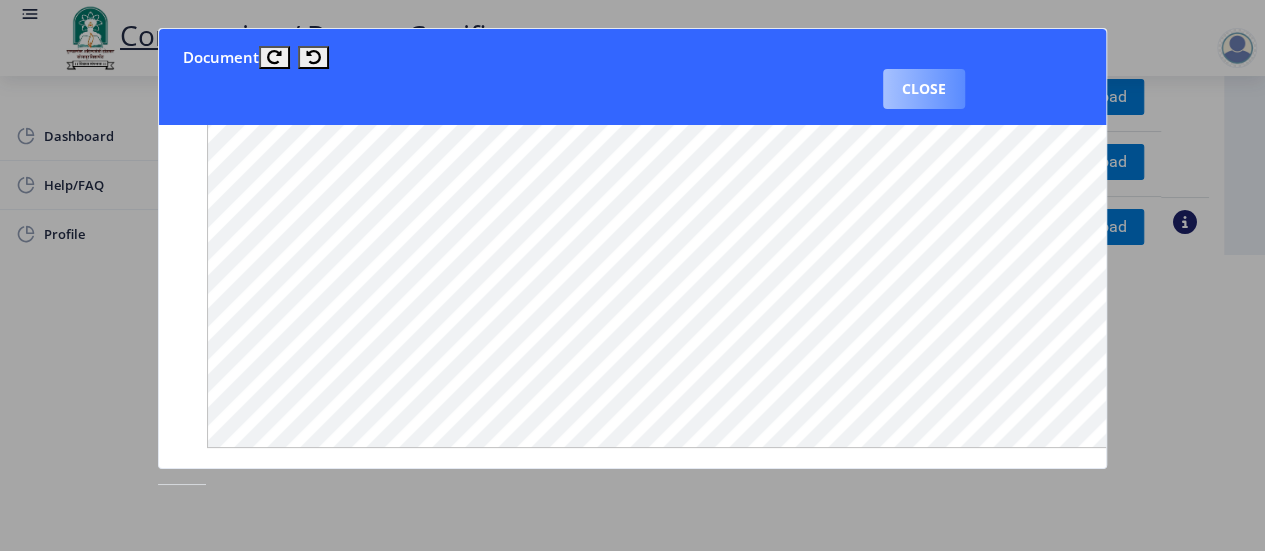 click on "Close" at bounding box center [924, 89] 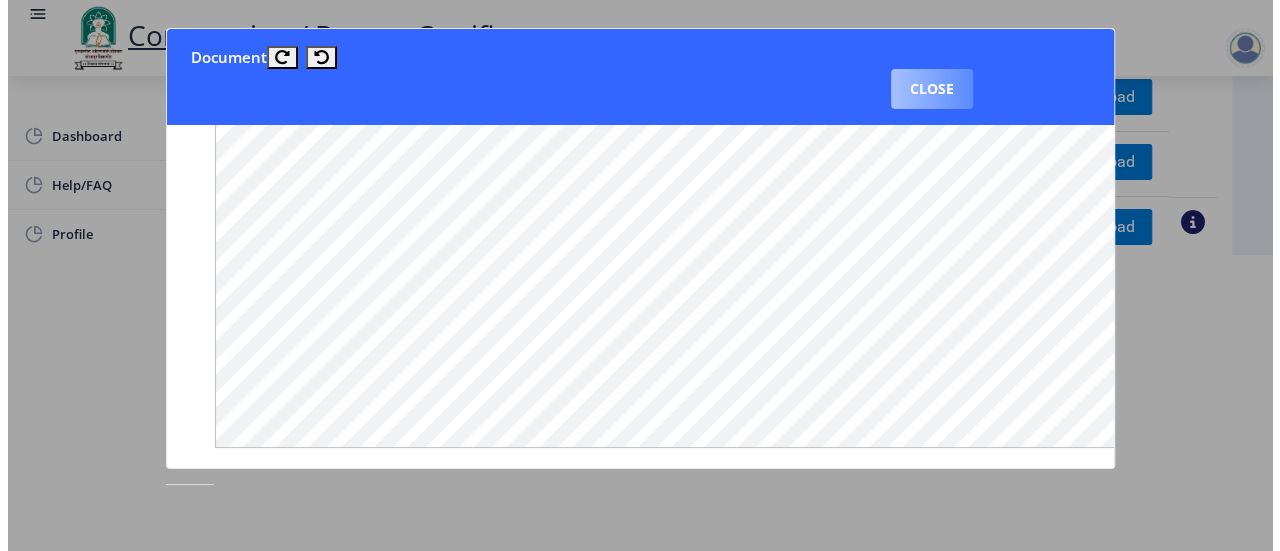 scroll, scrollTop: 260, scrollLeft: 0, axis: vertical 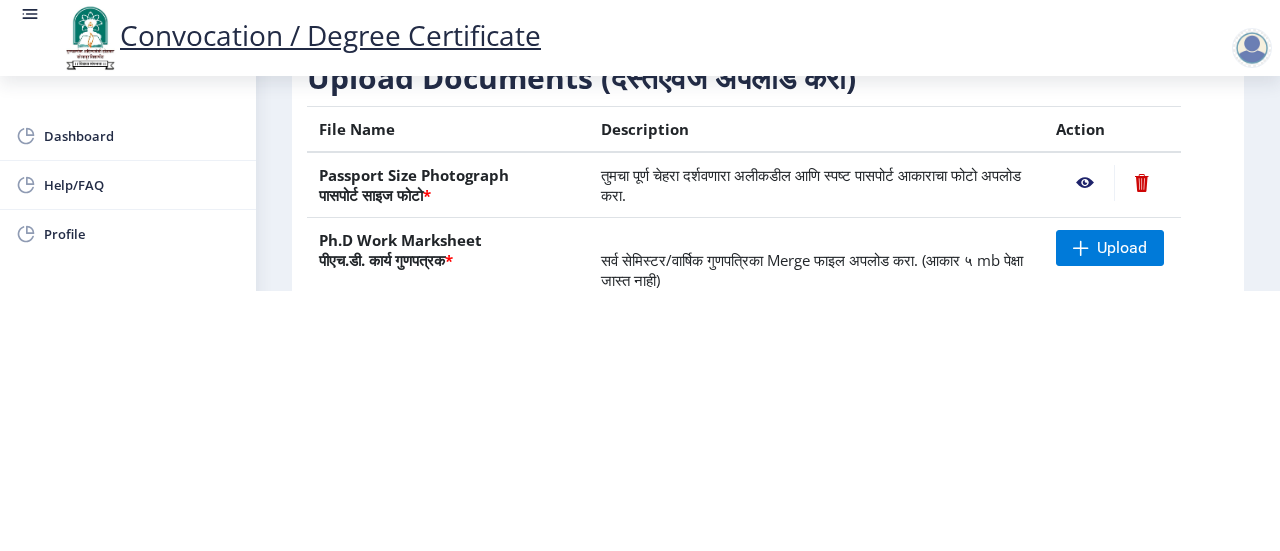 click 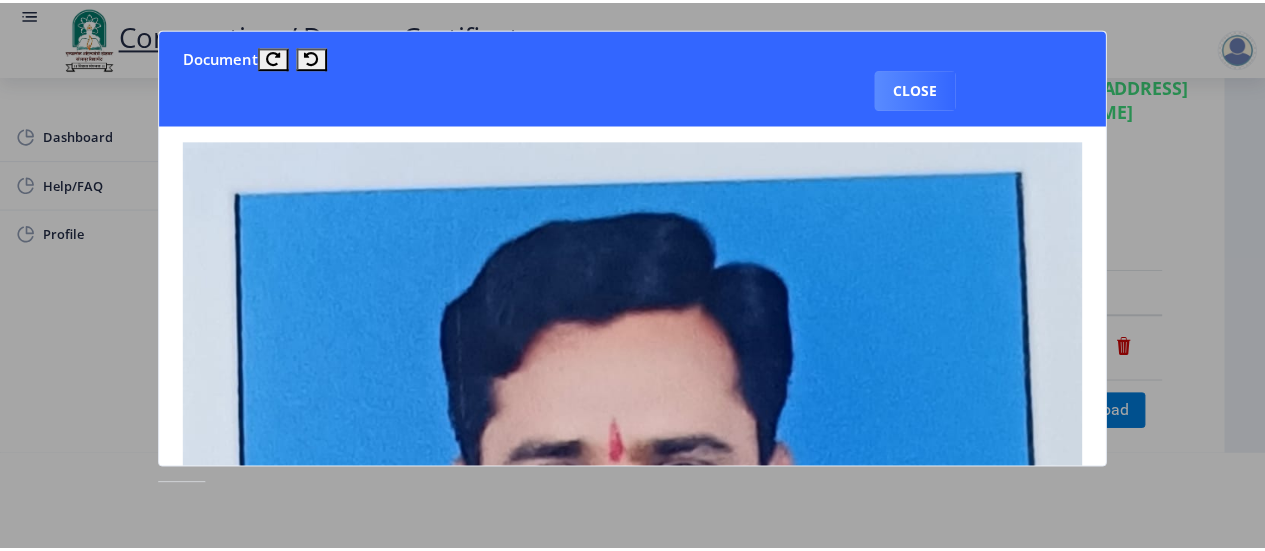 scroll, scrollTop: 0, scrollLeft: 0, axis: both 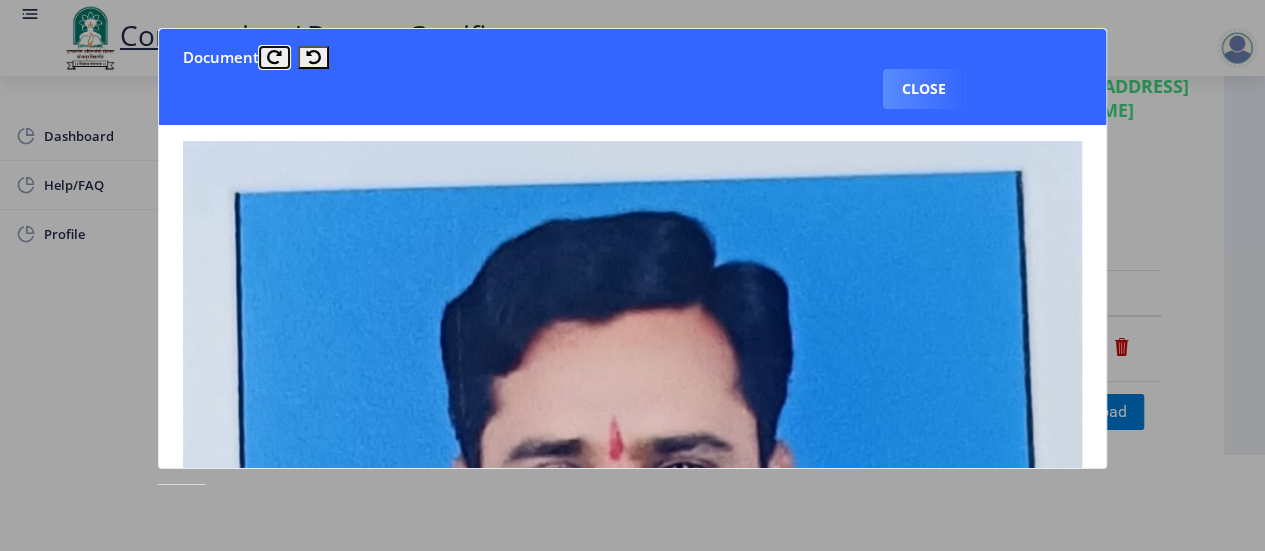 click at bounding box center (274, 57) 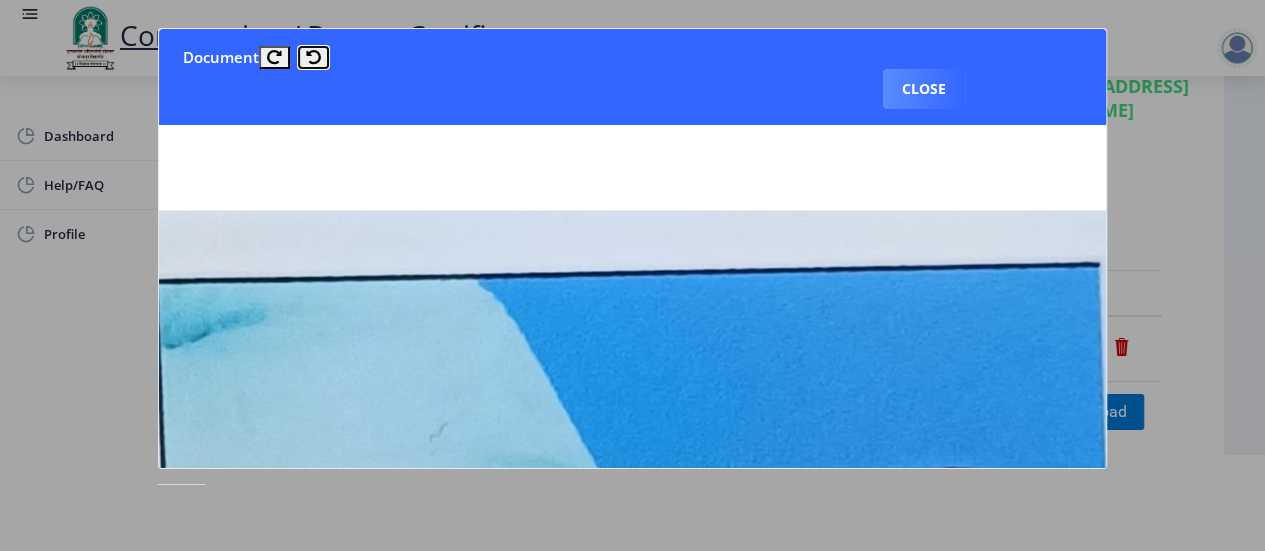 click at bounding box center (313, 57) 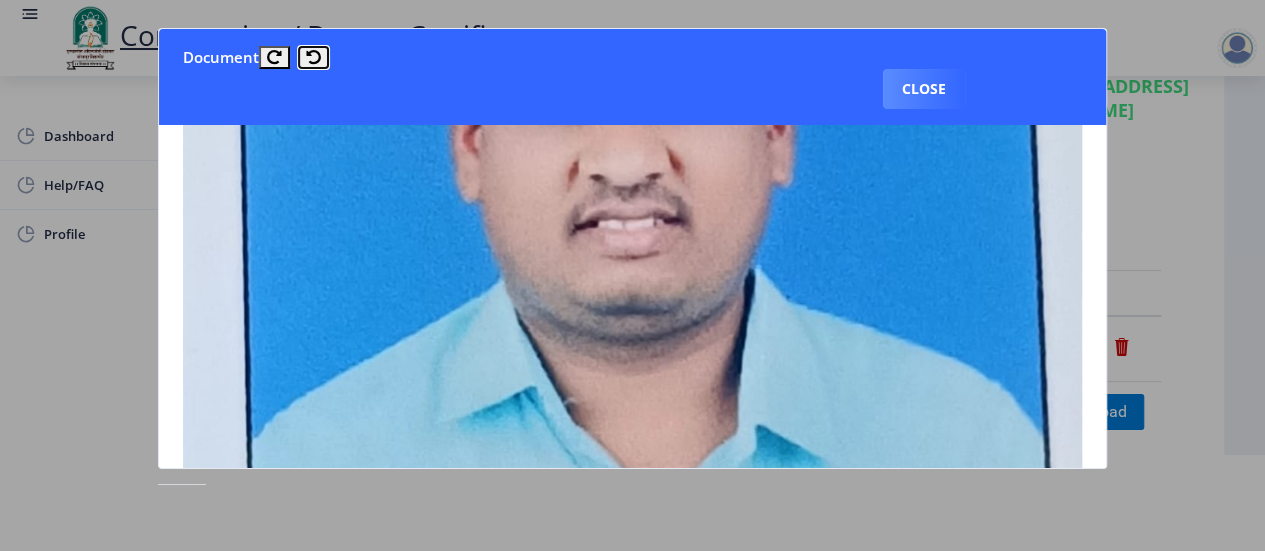 scroll, scrollTop: 343, scrollLeft: 0, axis: vertical 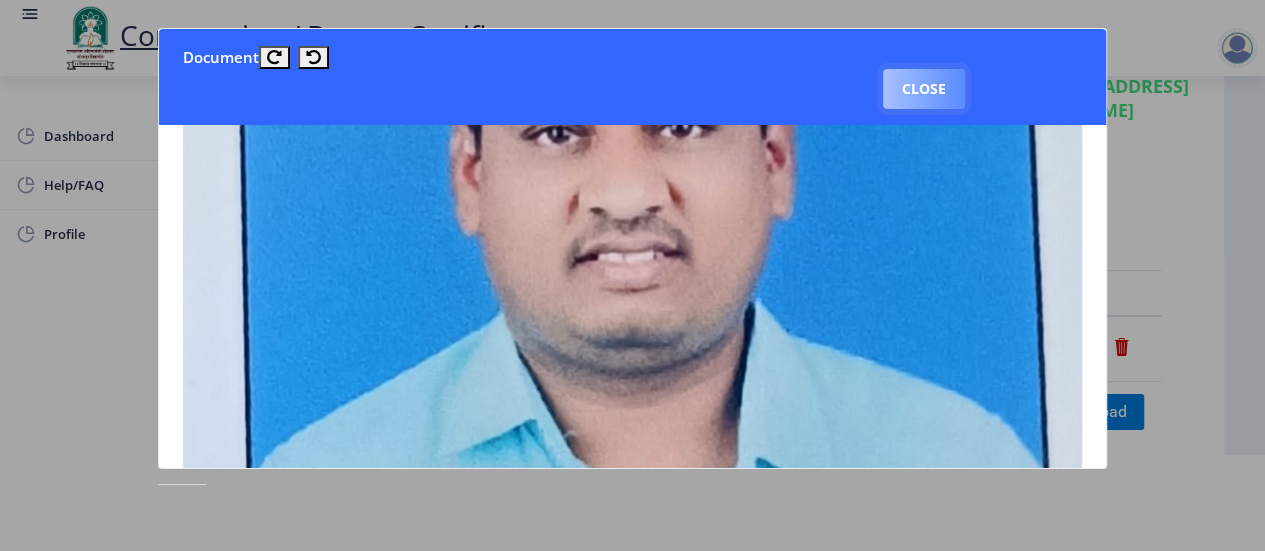 click on "Close" at bounding box center (924, 89) 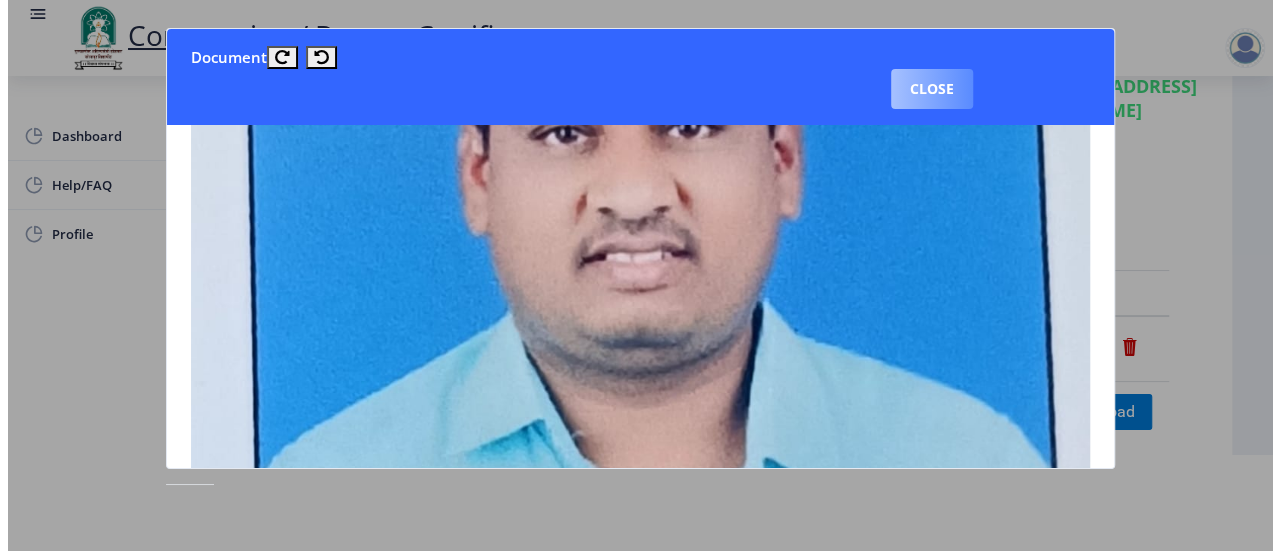 scroll, scrollTop: 96, scrollLeft: 0, axis: vertical 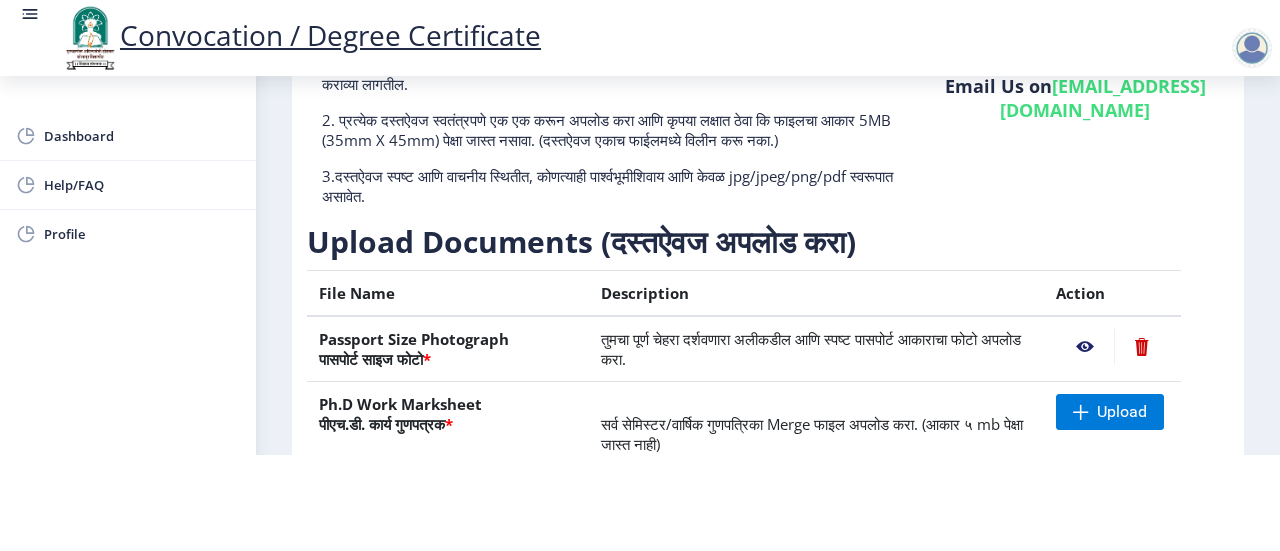 click 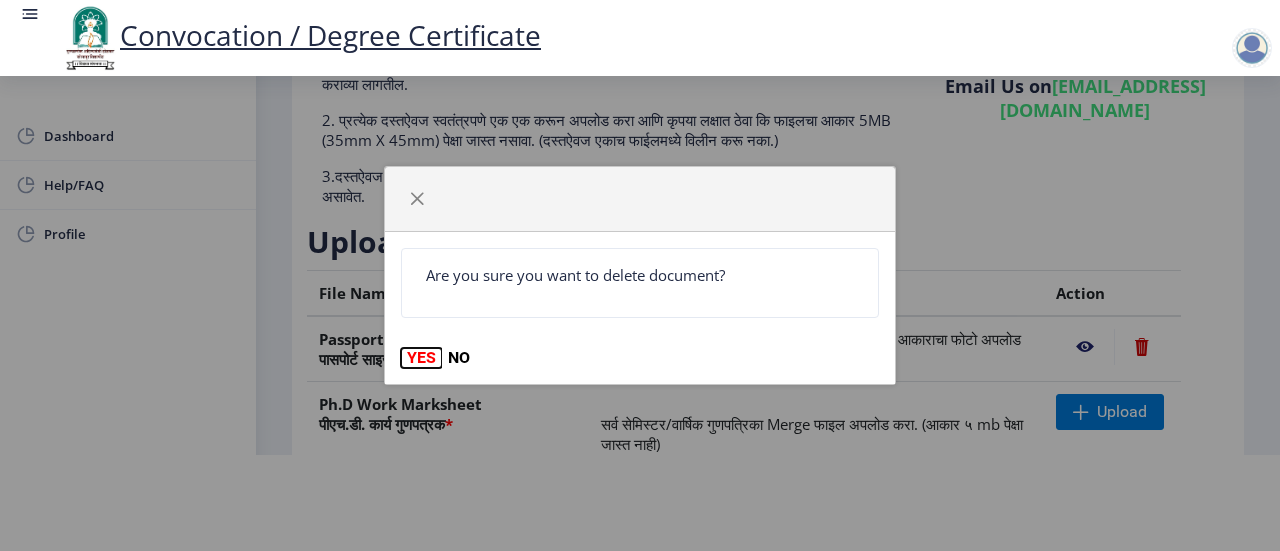 click on "YES" 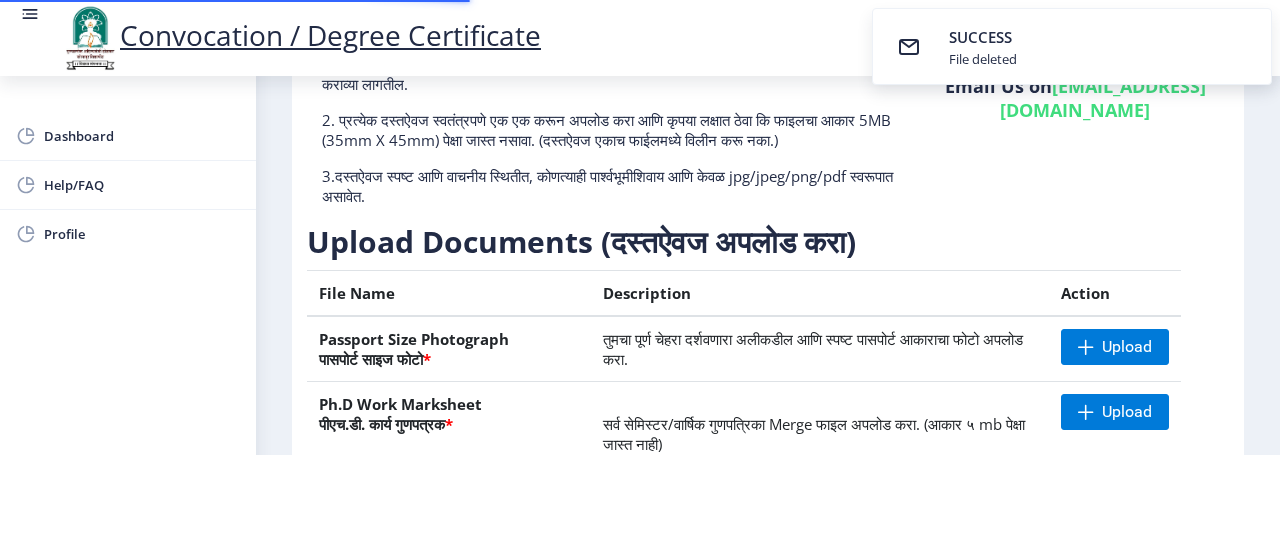 scroll, scrollTop: 196, scrollLeft: 0, axis: vertical 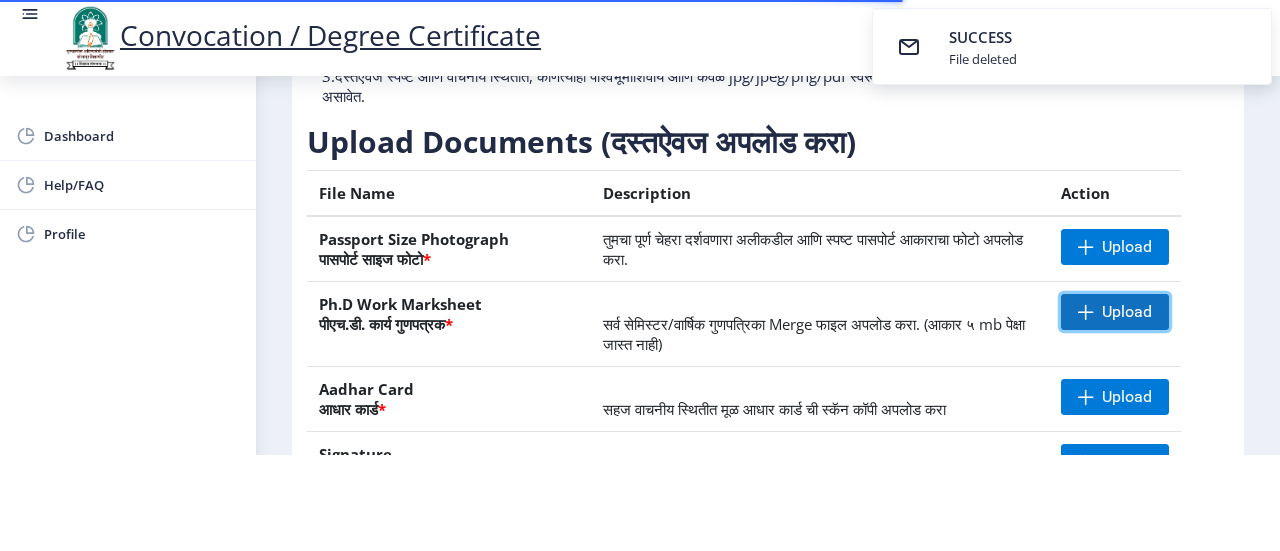 click on "Upload" 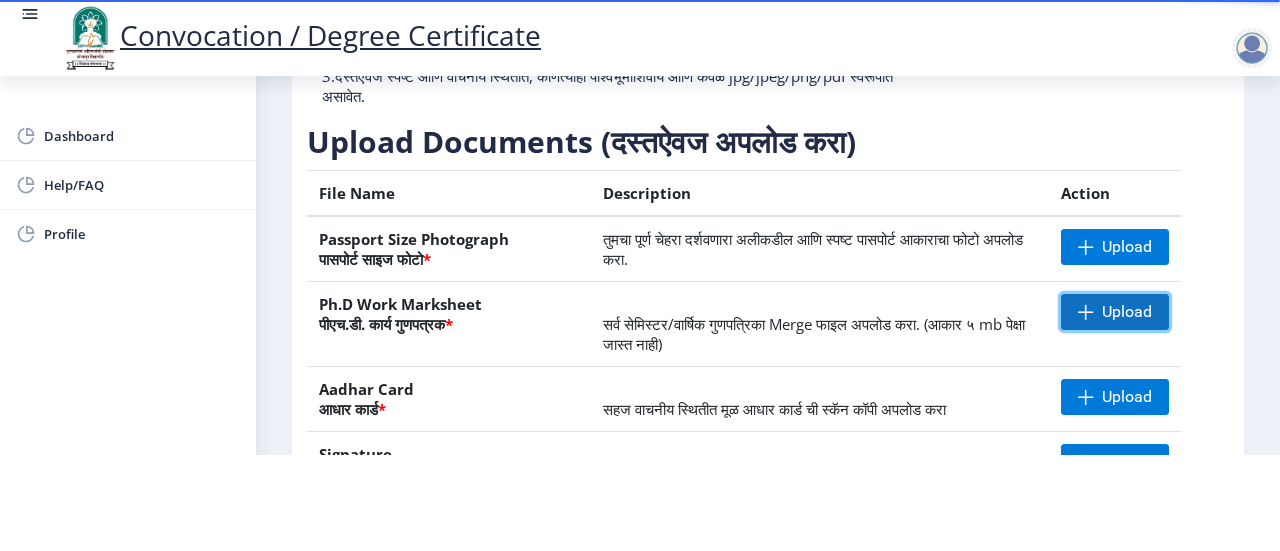 click on "Upload" 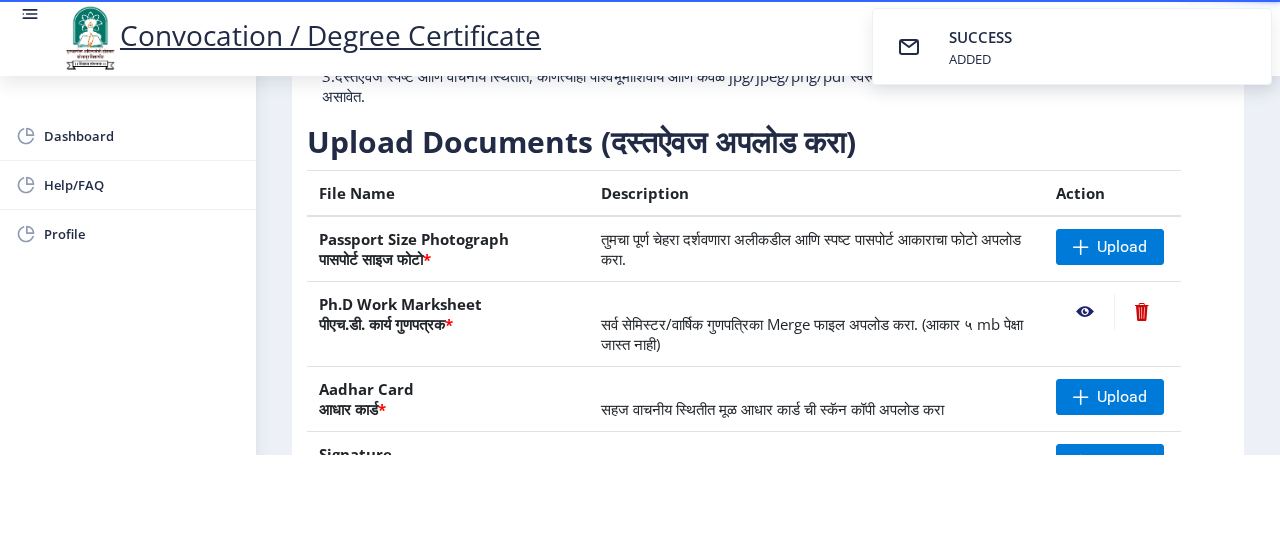 click 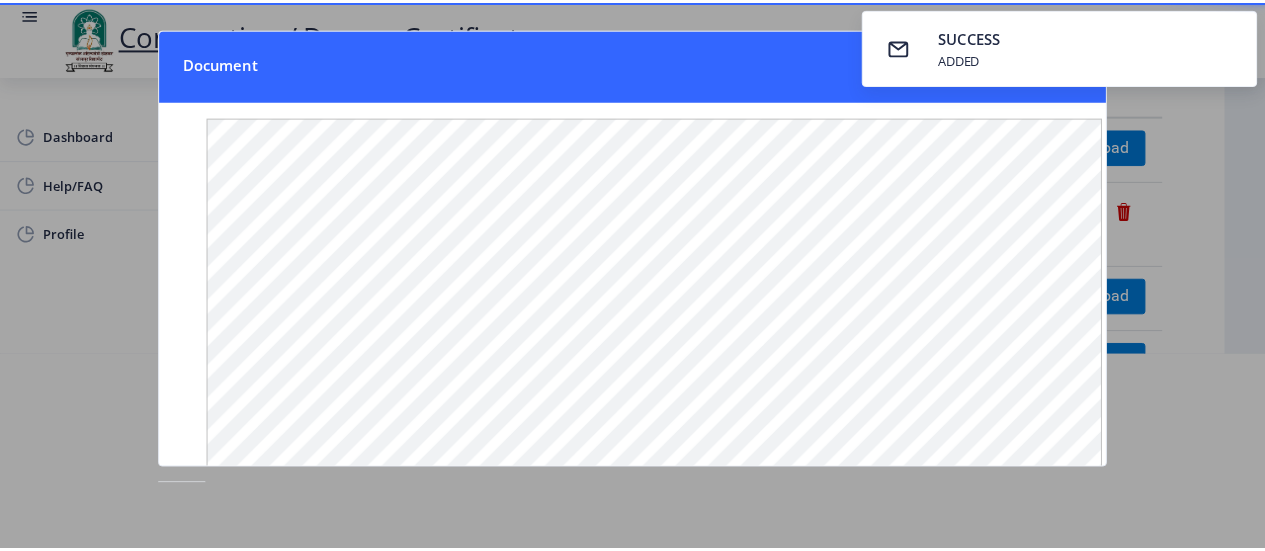 scroll, scrollTop: 0, scrollLeft: 0, axis: both 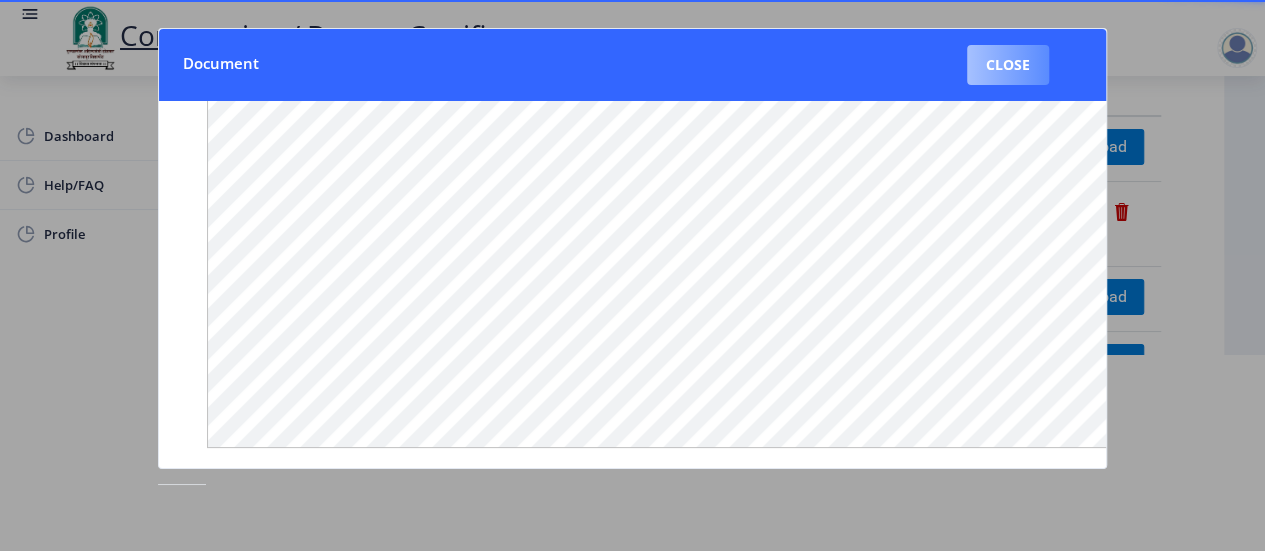 click on "Close" at bounding box center (1008, 65) 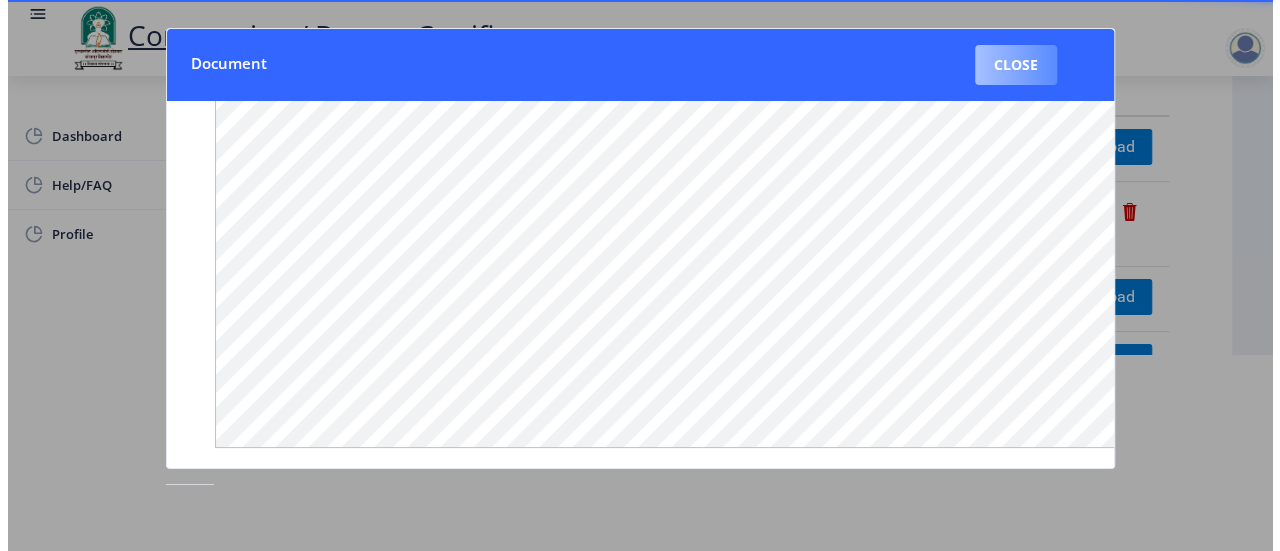 scroll, scrollTop: 196, scrollLeft: 0, axis: vertical 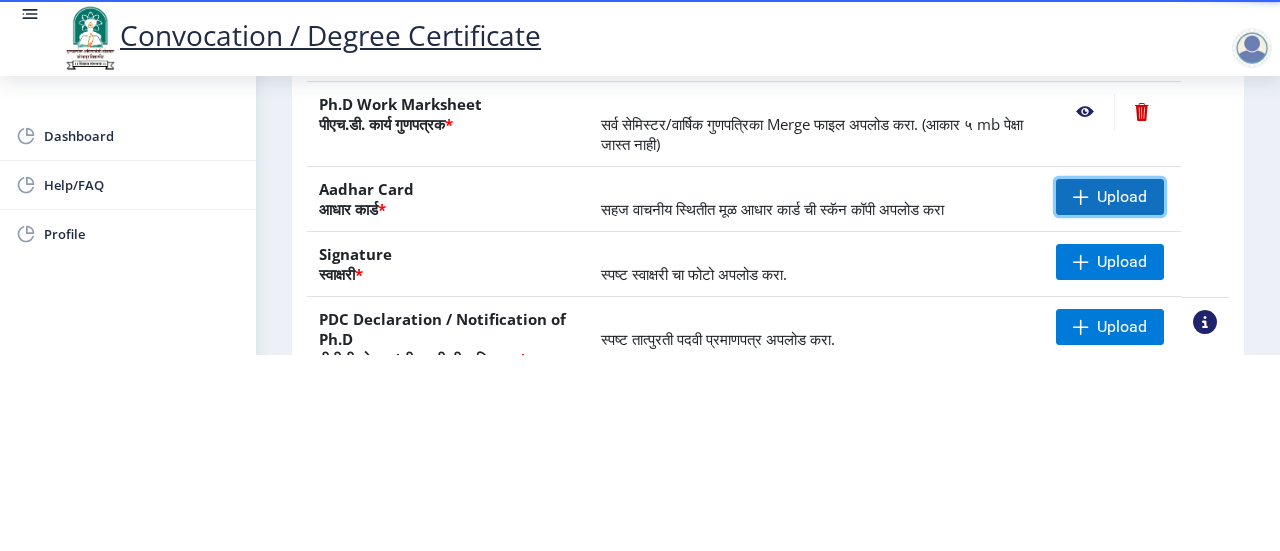 click on "Upload" 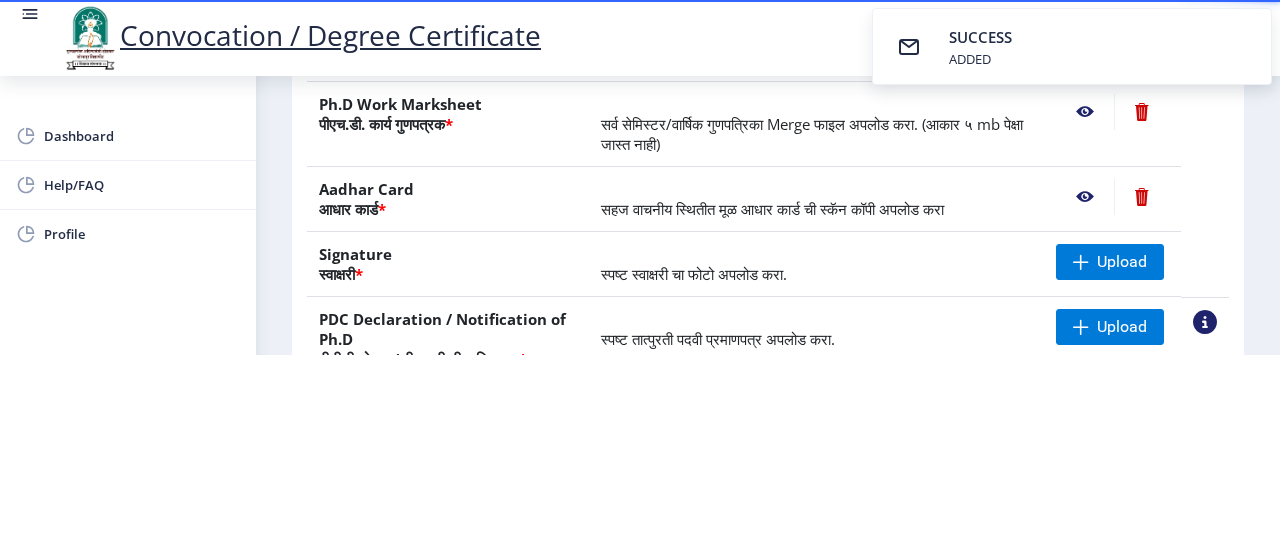 click 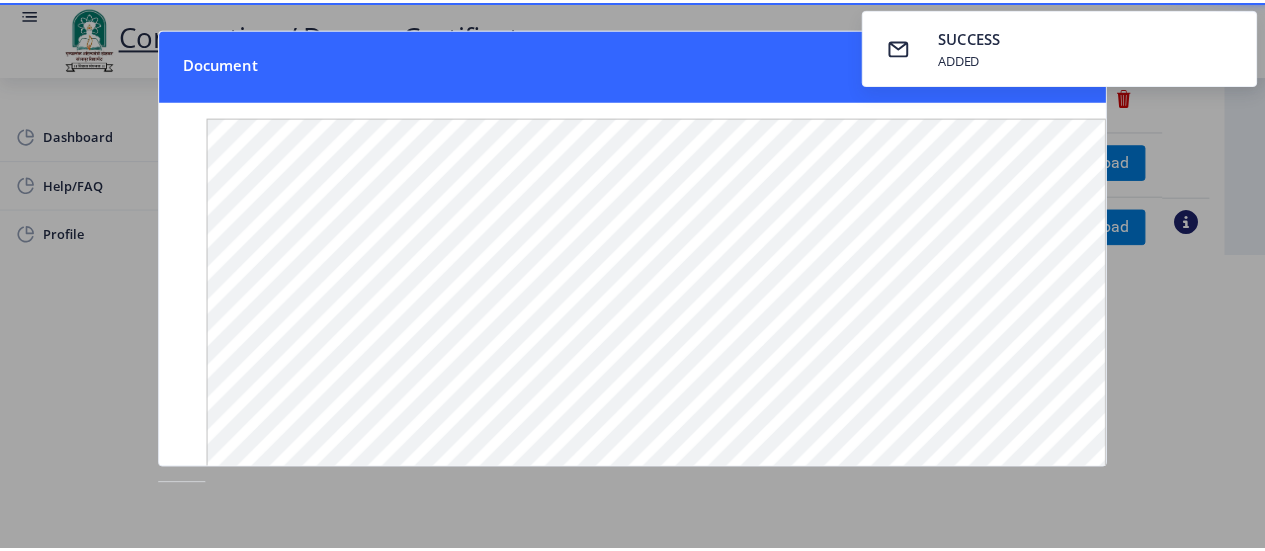 scroll, scrollTop: 0, scrollLeft: 0, axis: both 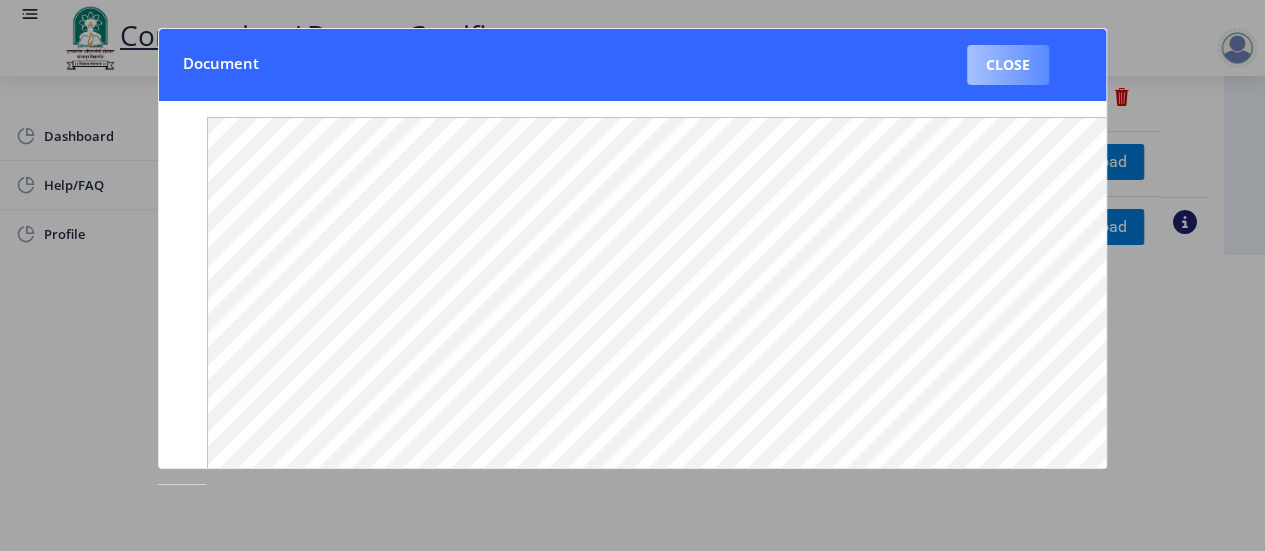 click on "Close" at bounding box center [1008, 65] 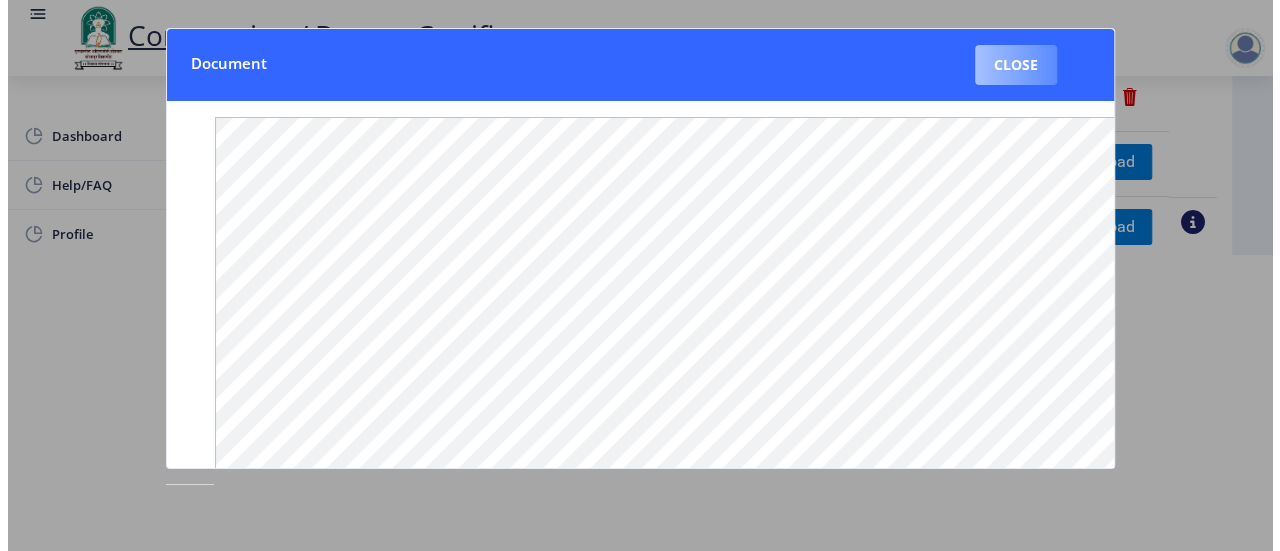 scroll, scrollTop: 260, scrollLeft: 0, axis: vertical 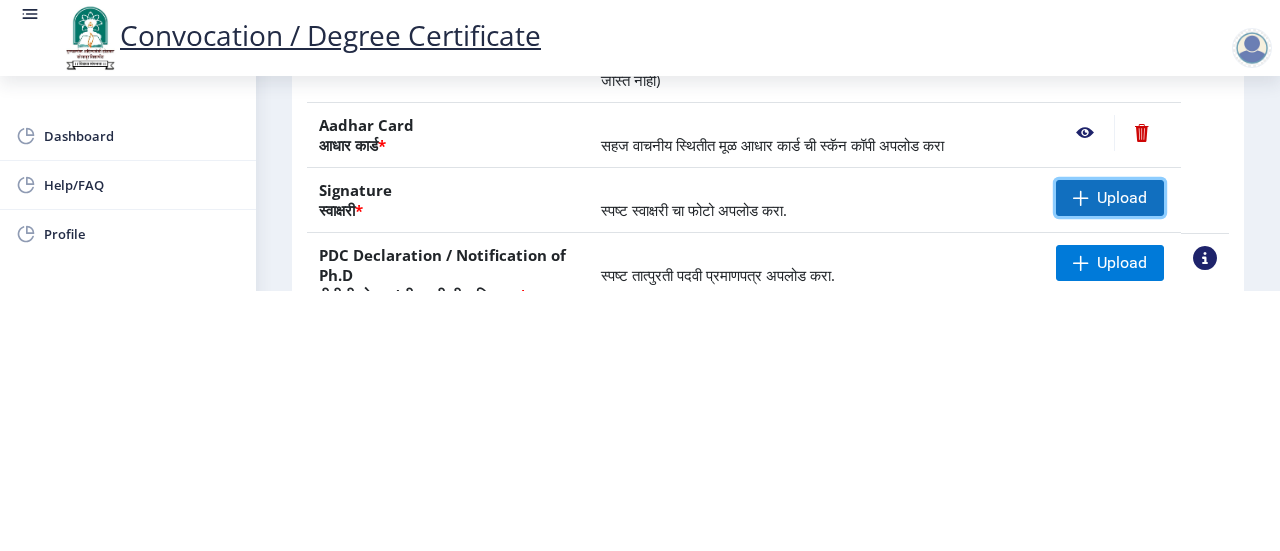 click on "Upload" 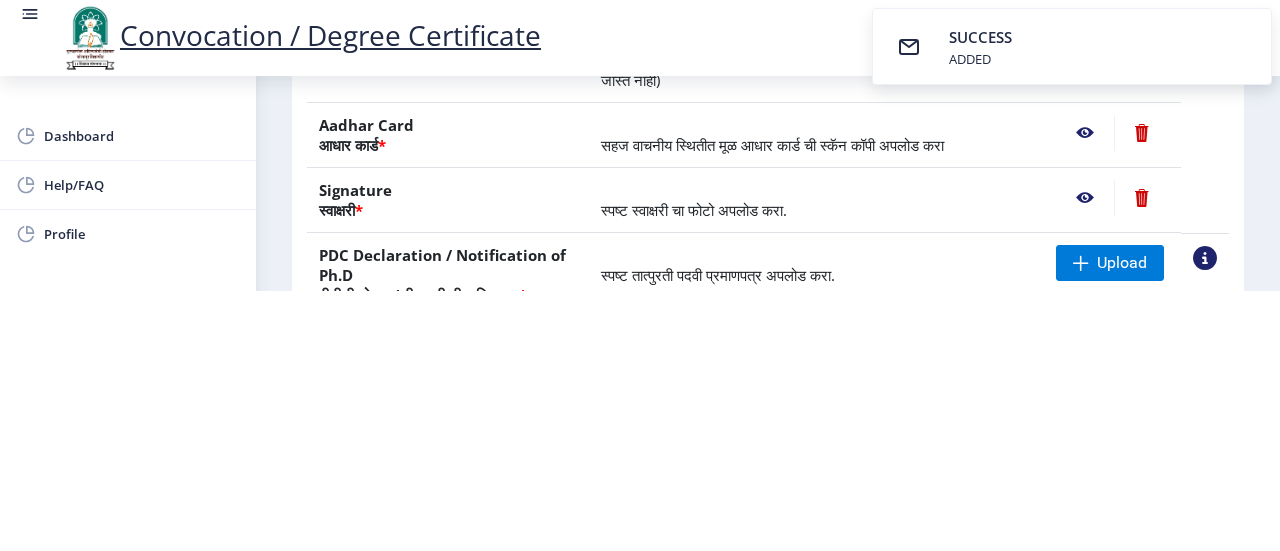 click 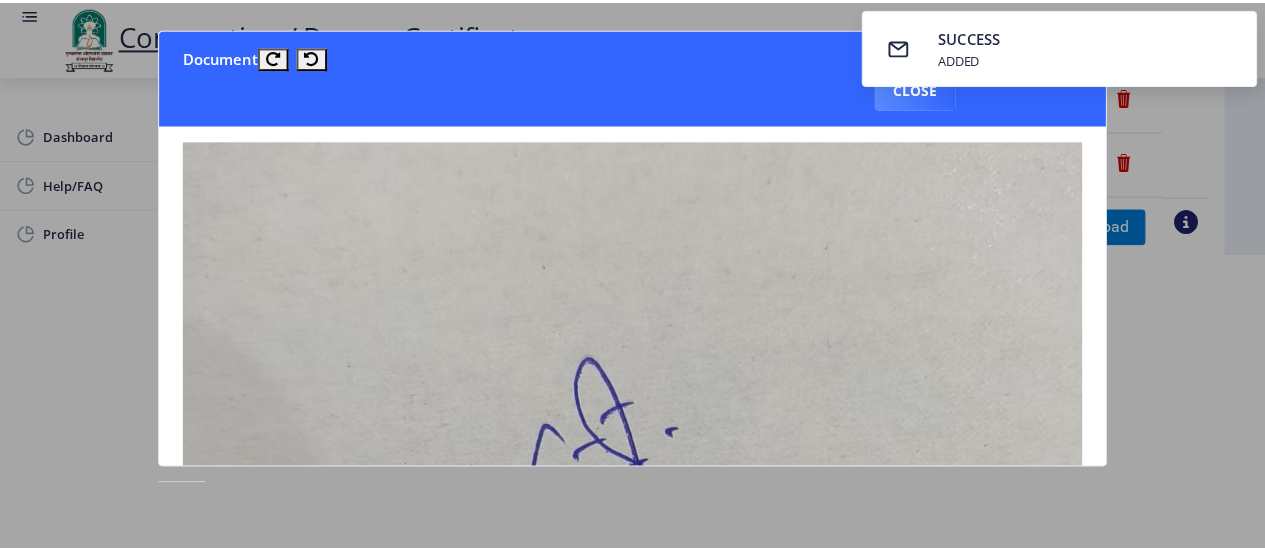 scroll, scrollTop: 0, scrollLeft: 0, axis: both 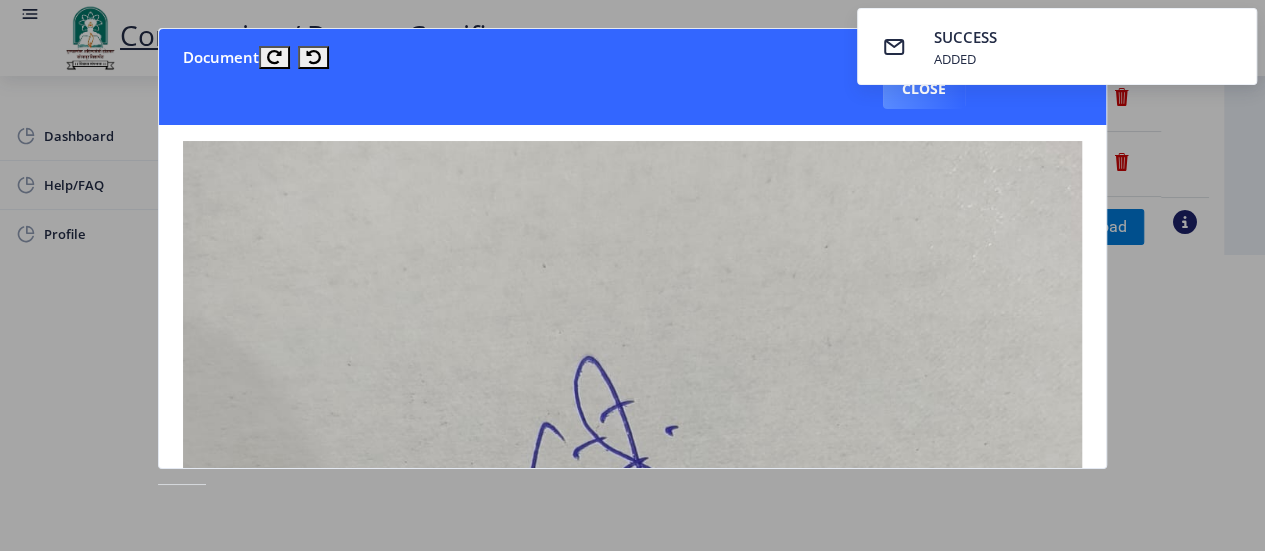 click on "SUCCESS  ADDED" at bounding box center [1057, 46] 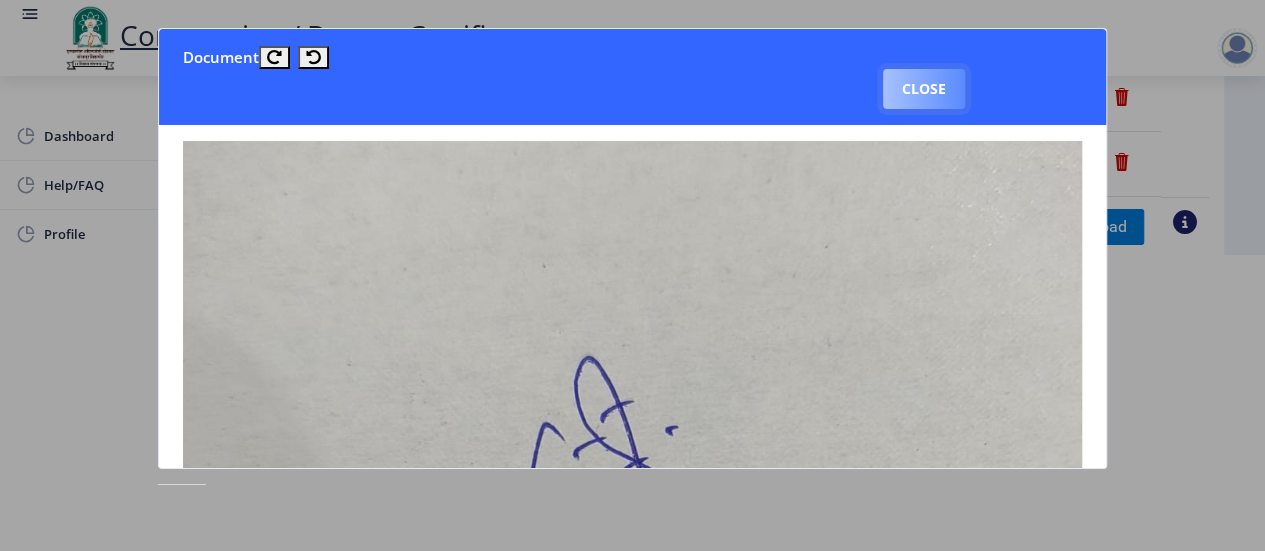 click on "Close" at bounding box center (924, 89) 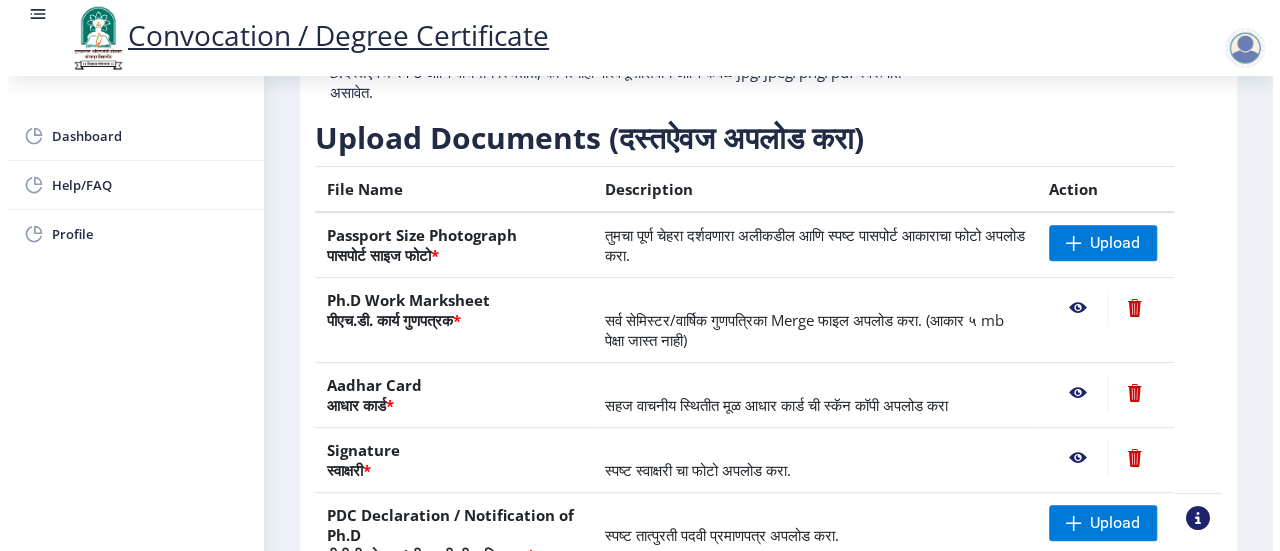 scroll, scrollTop: 260, scrollLeft: 0, axis: vertical 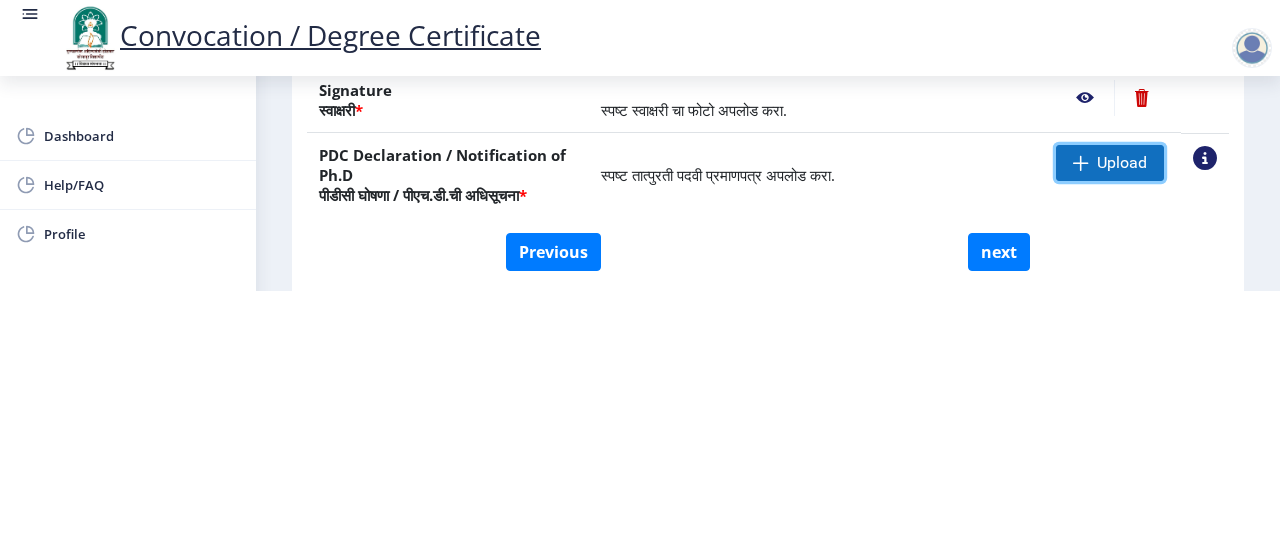 click on "Upload" 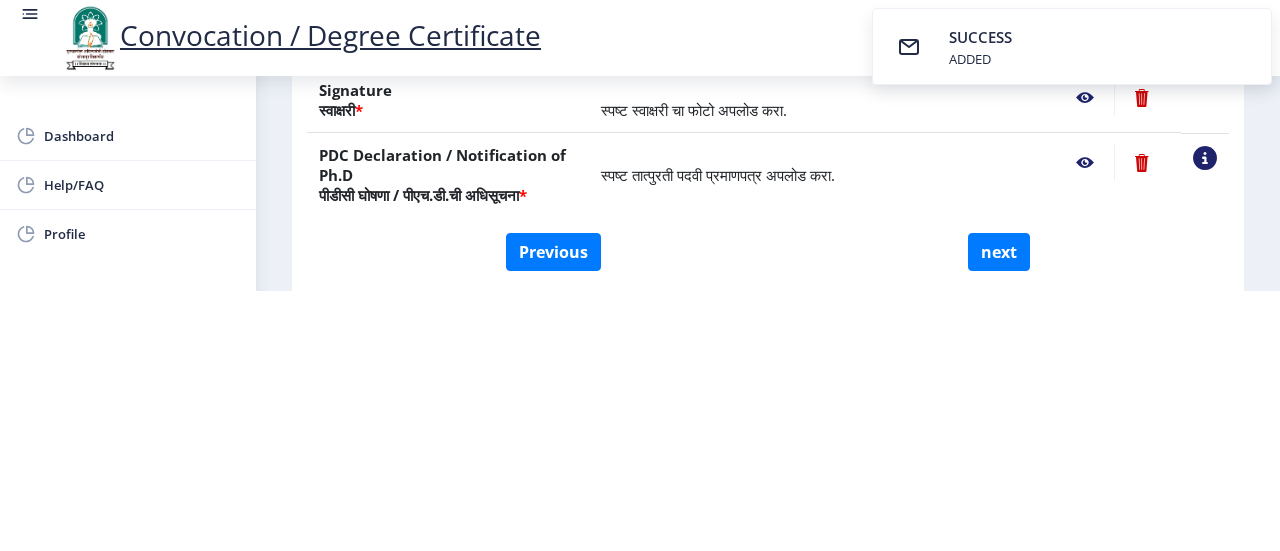 click 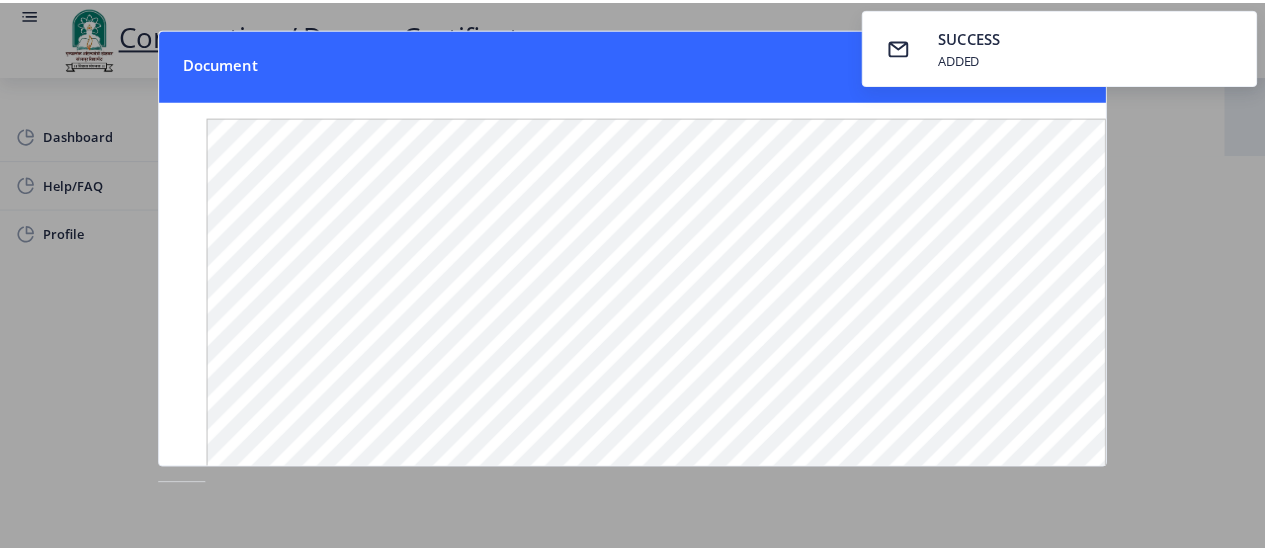 scroll, scrollTop: 0, scrollLeft: 0, axis: both 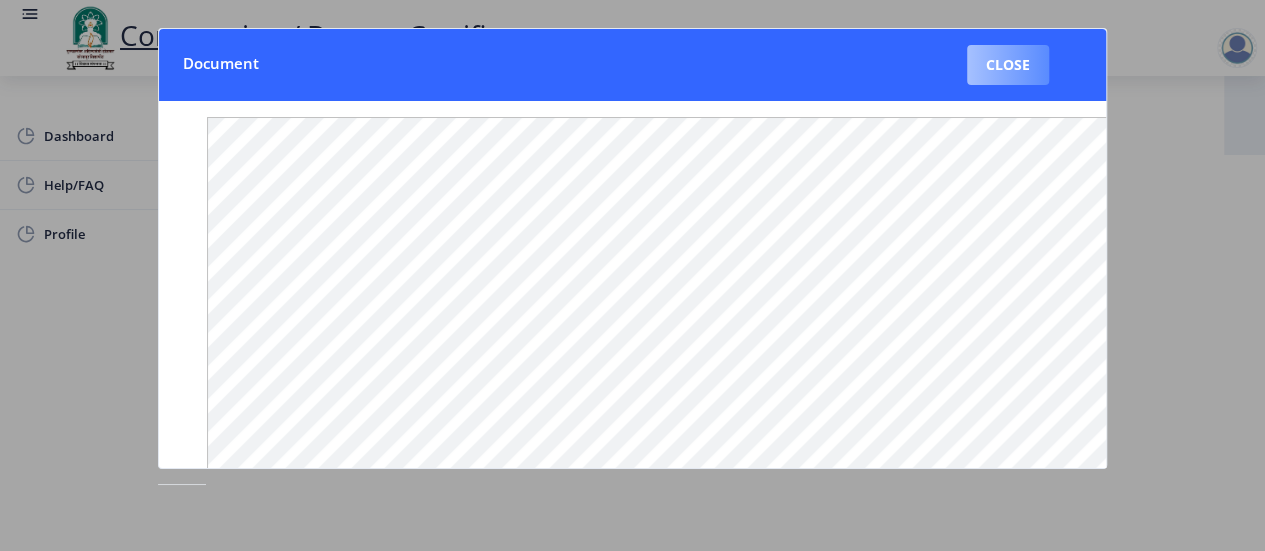 click on "Close" at bounding box center [1008, 65] 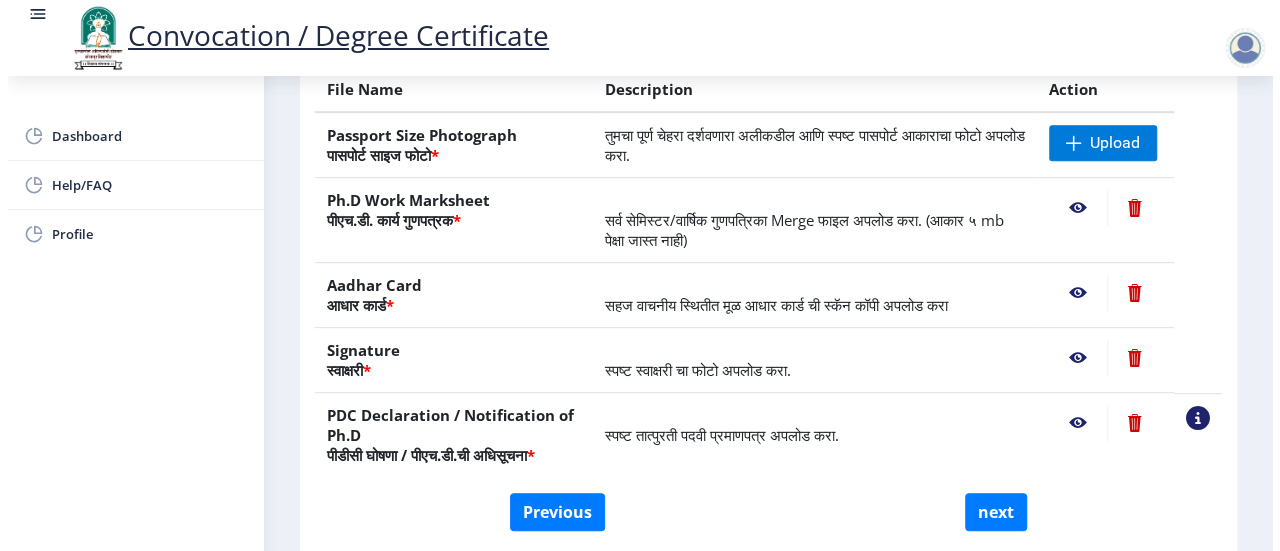 scroll, scrollTop: 260, scrollLeft: 0, axis: vertical 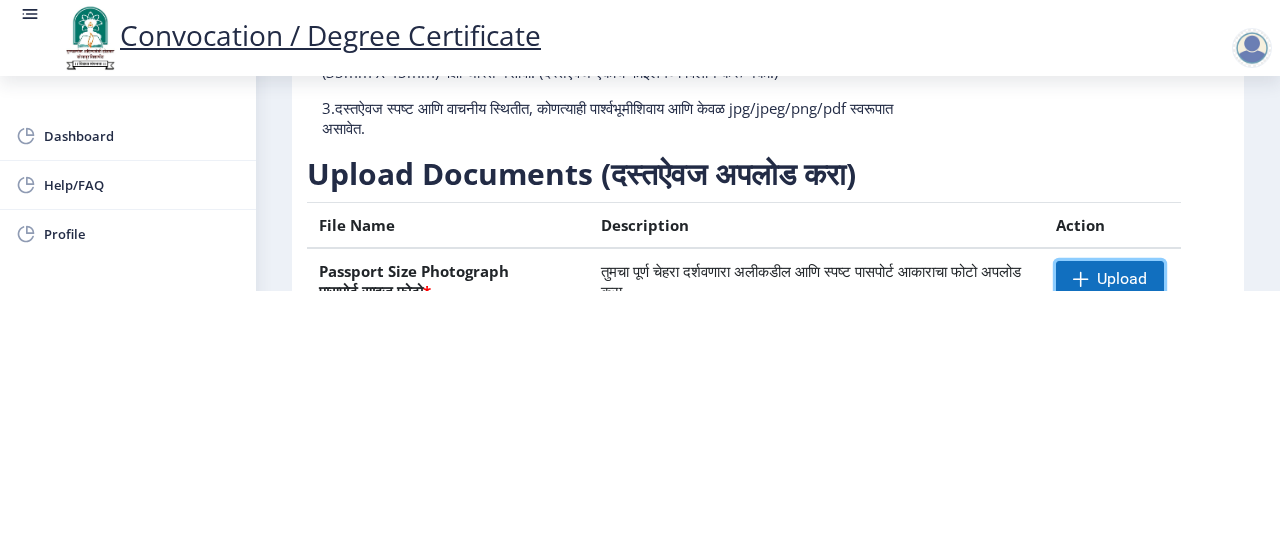 click on "Upload" 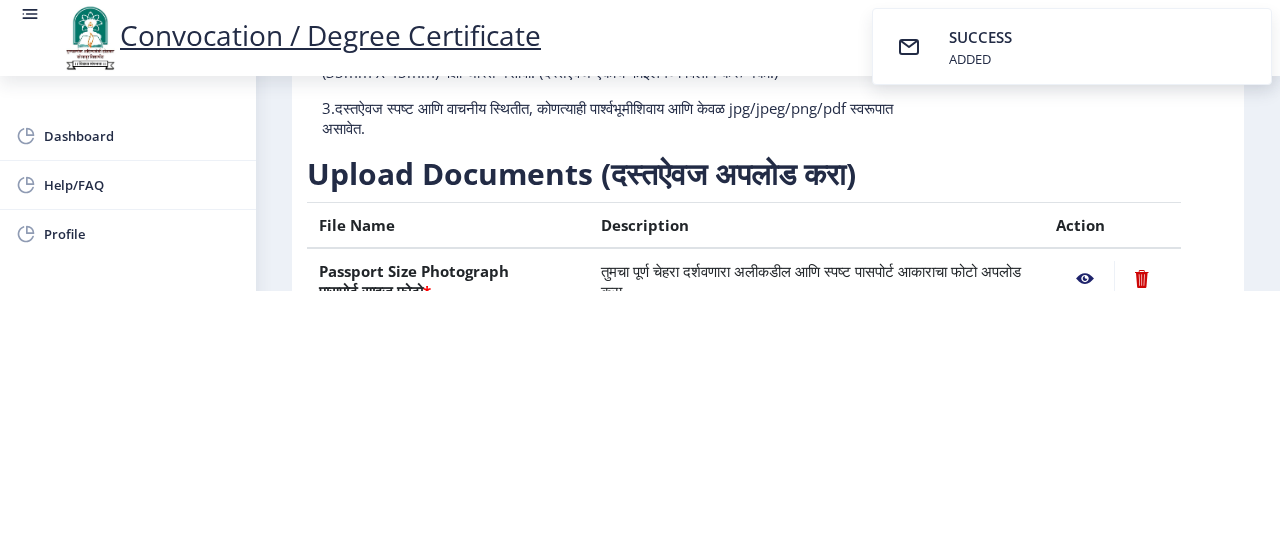 click 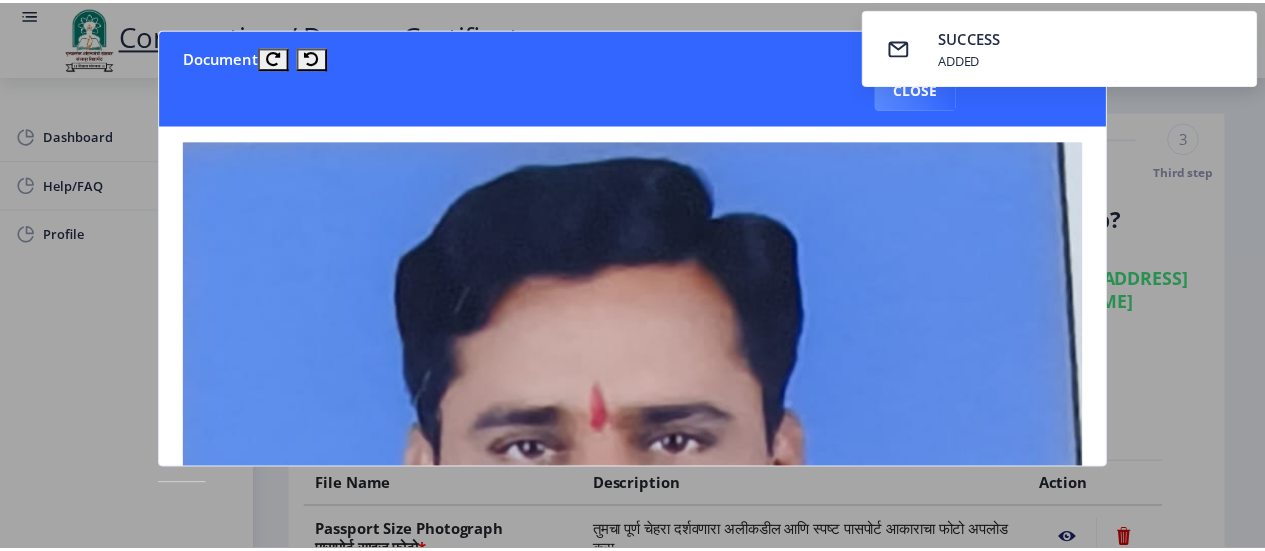 scroll, scrollTop: 0, scrollLeft: 0, axis: both 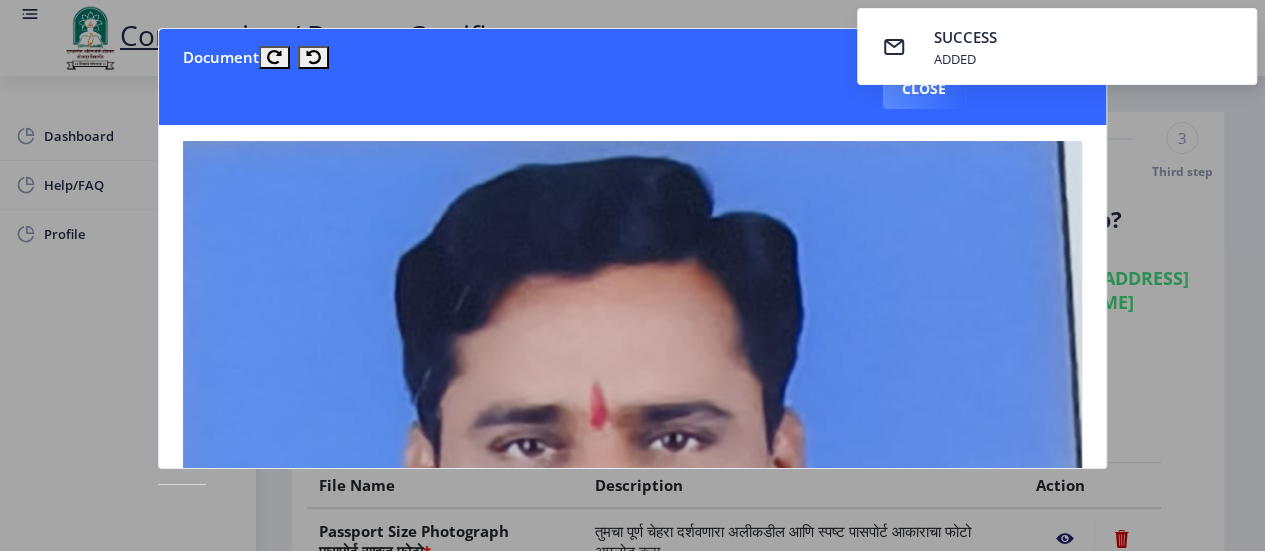 click on "SUCCESS  ADDED" at bounding box center (1057, 46) 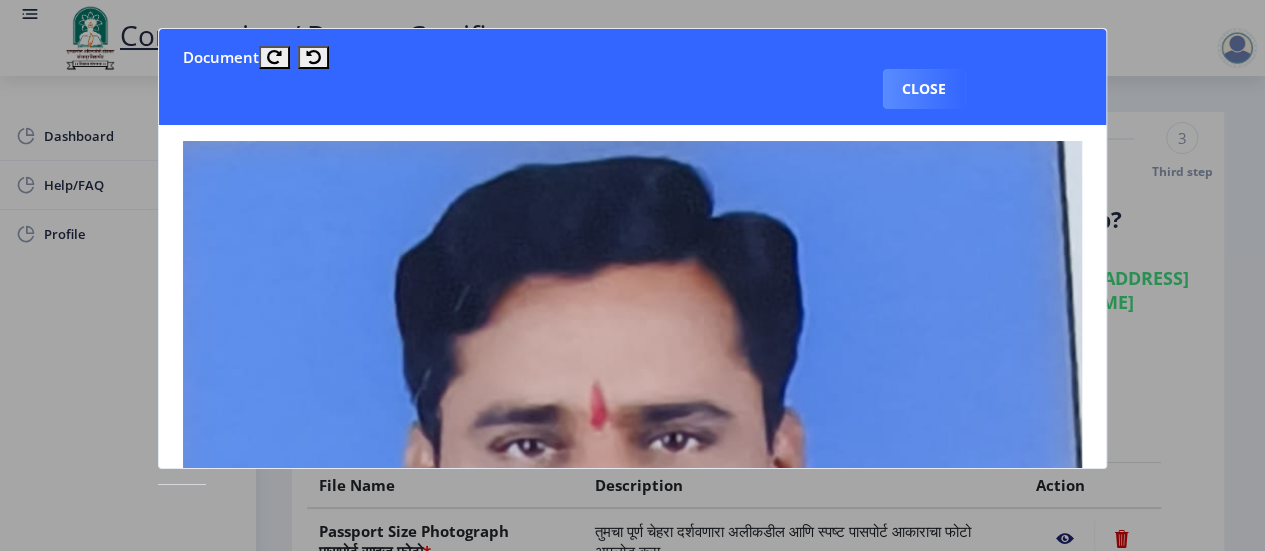 click on "Document     Close" at bounding box center [632, 77] 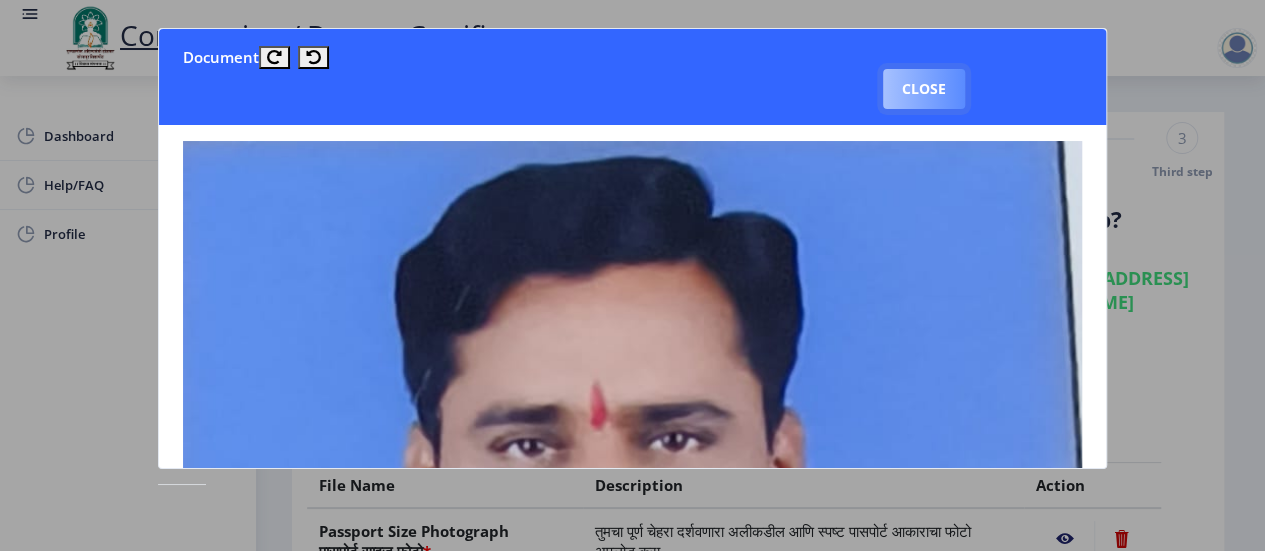 click on "Close" at bounding box center [924, 89] 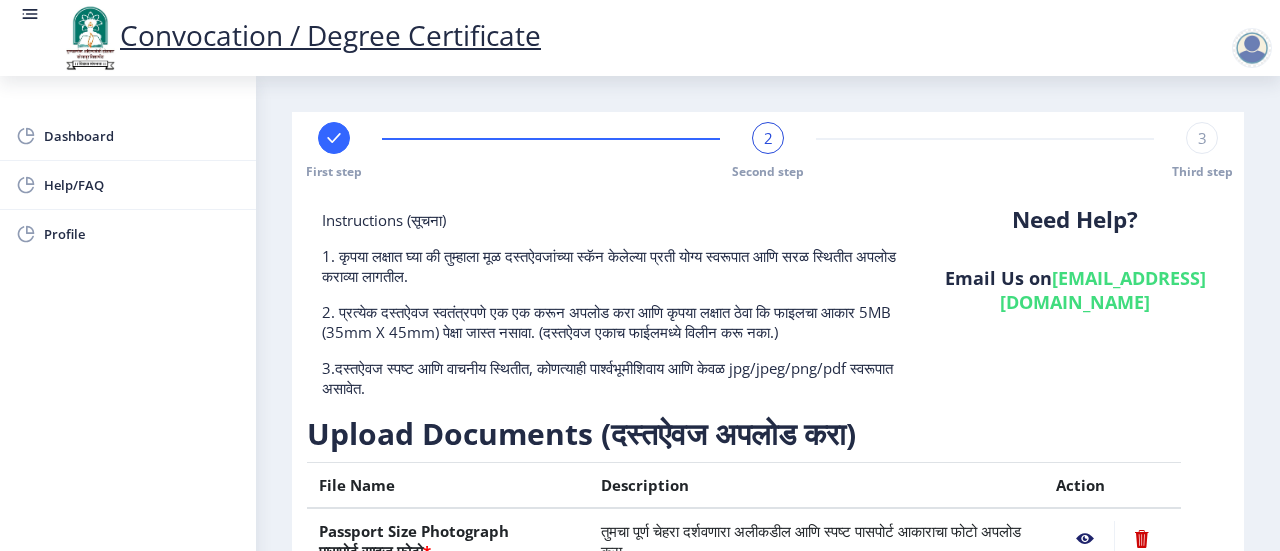scroll, scrollTop: 496, scrollLeft: 0, axis: vertical 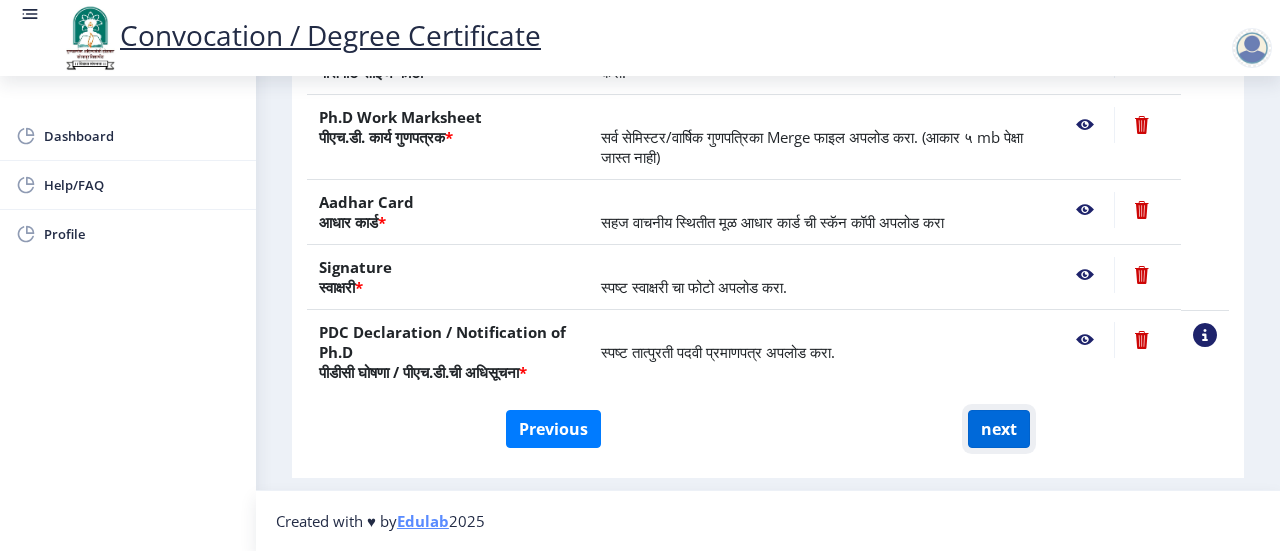 click on "next" 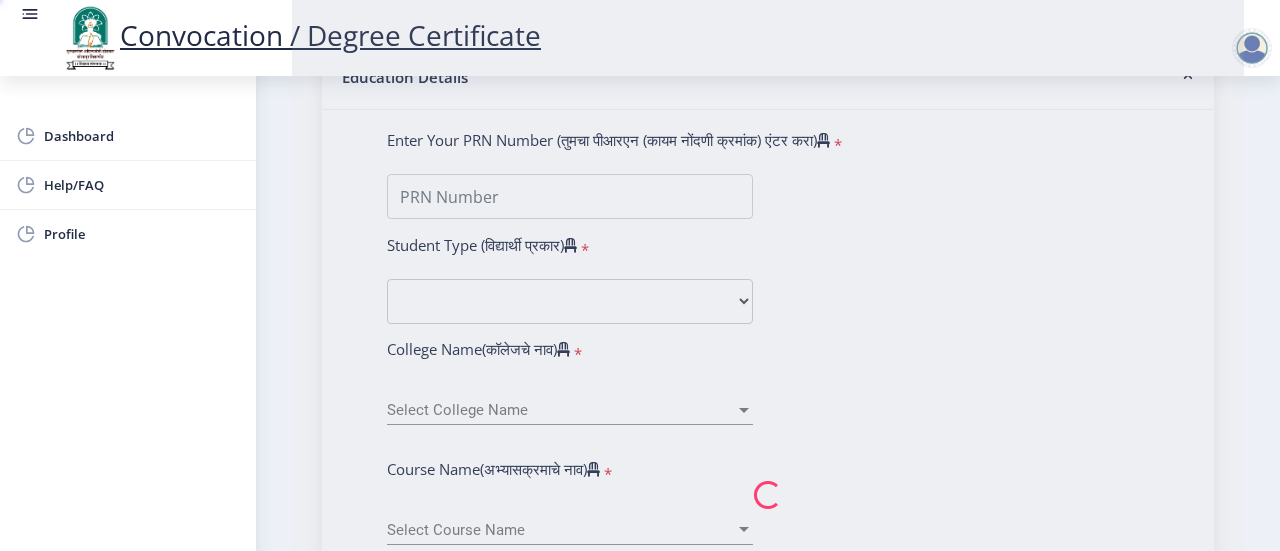 scroll, scrollTop: 0, scrollLeft: 0, axis: both 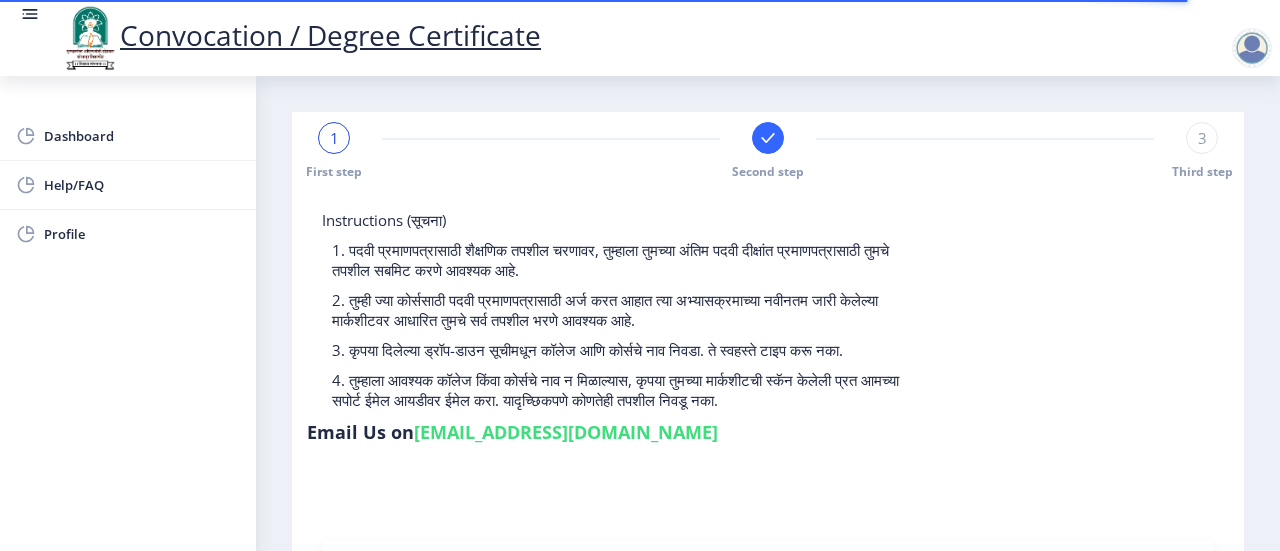 select 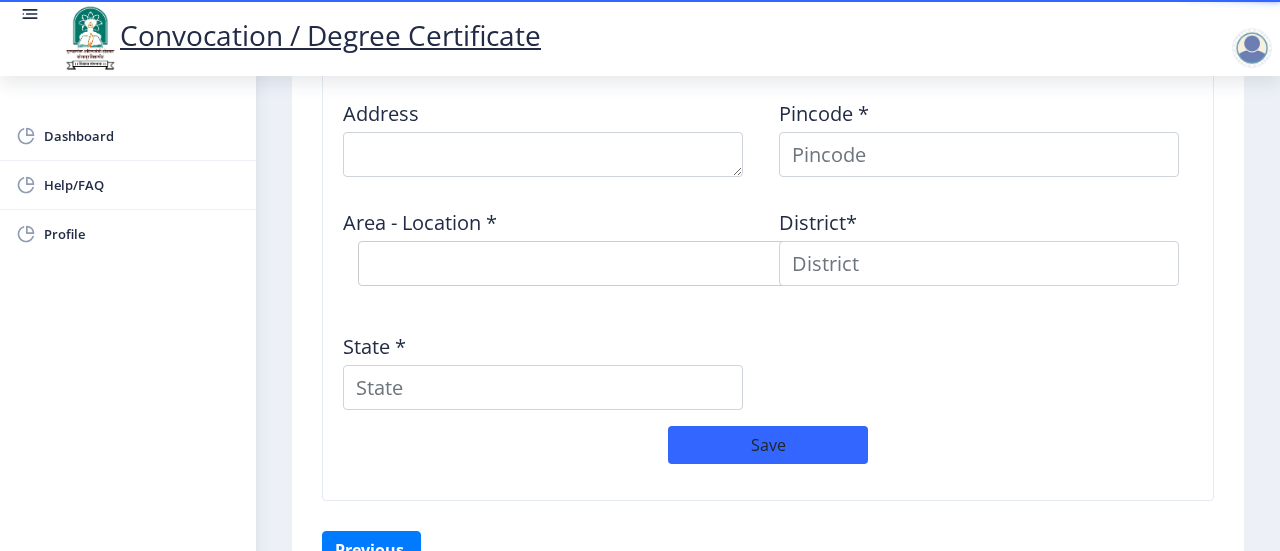 scroll, scrollTop: 1590, scrollLeft: 0, axis: vertical 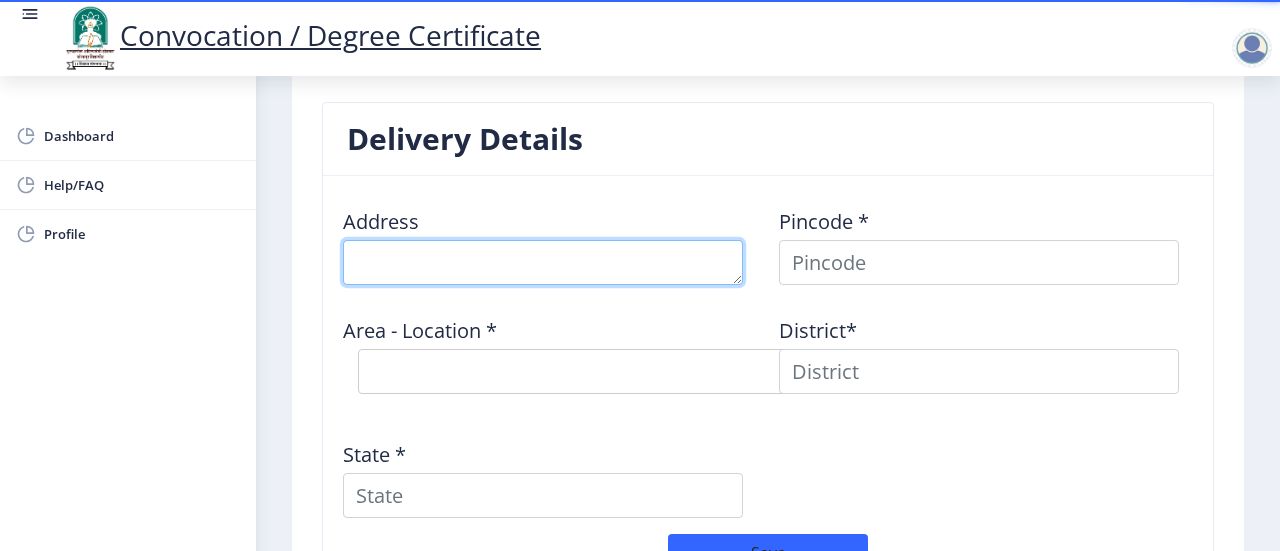 click at bounding box center (543, 262) 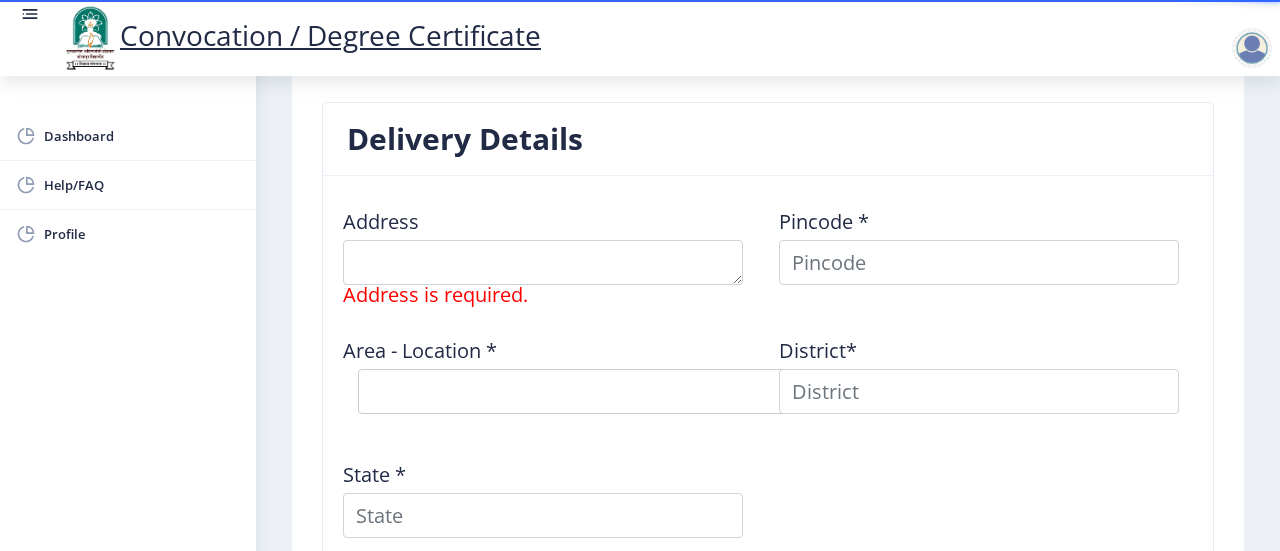 click on "Address    Address is required. Pincode *  Area - Location *  Select Area Location District*  State *   Save" 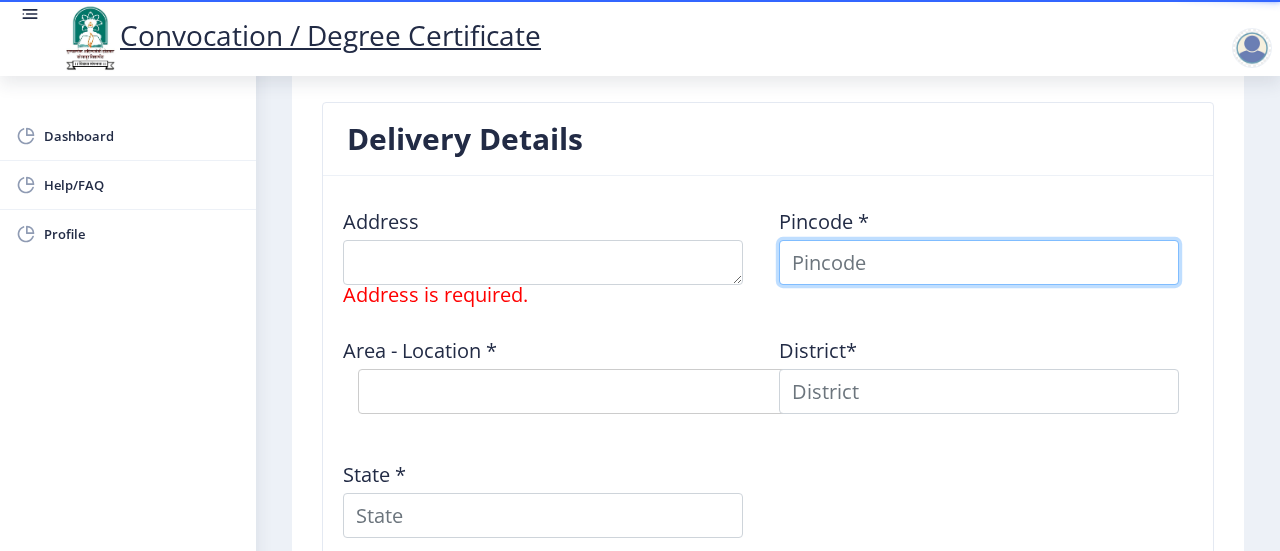 click at bounding box center (979, 262) 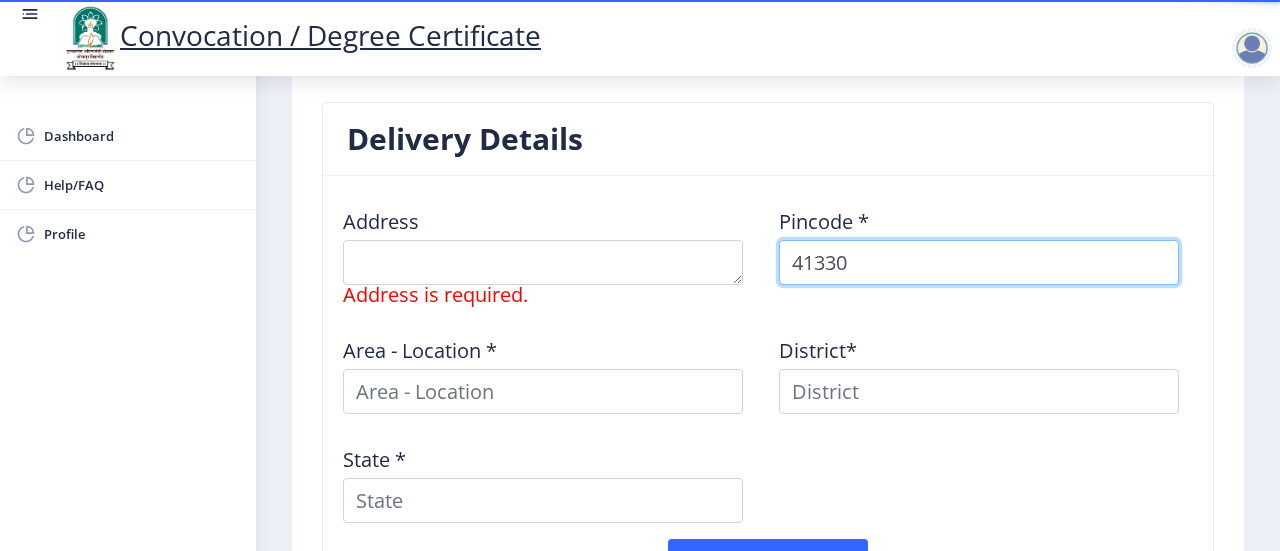 type on "413306" 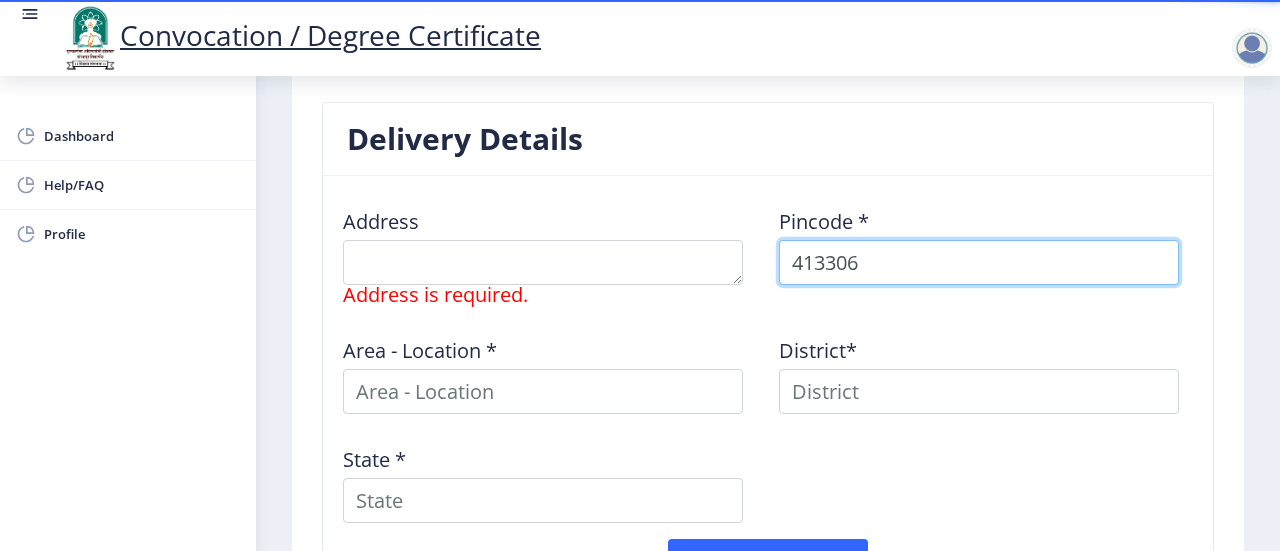 select 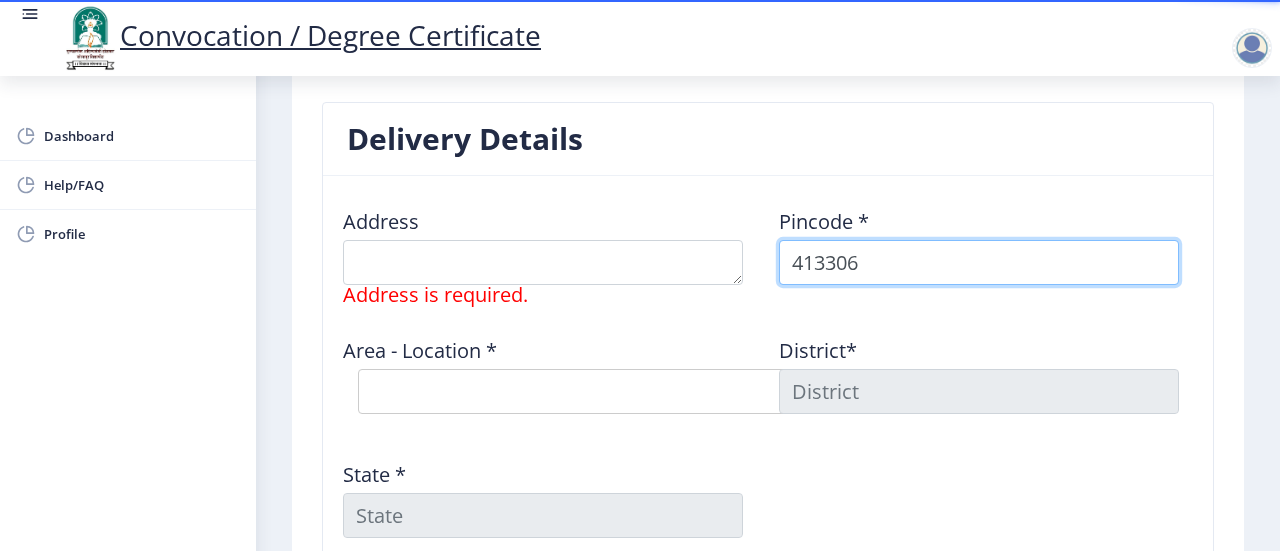 type on "413306" 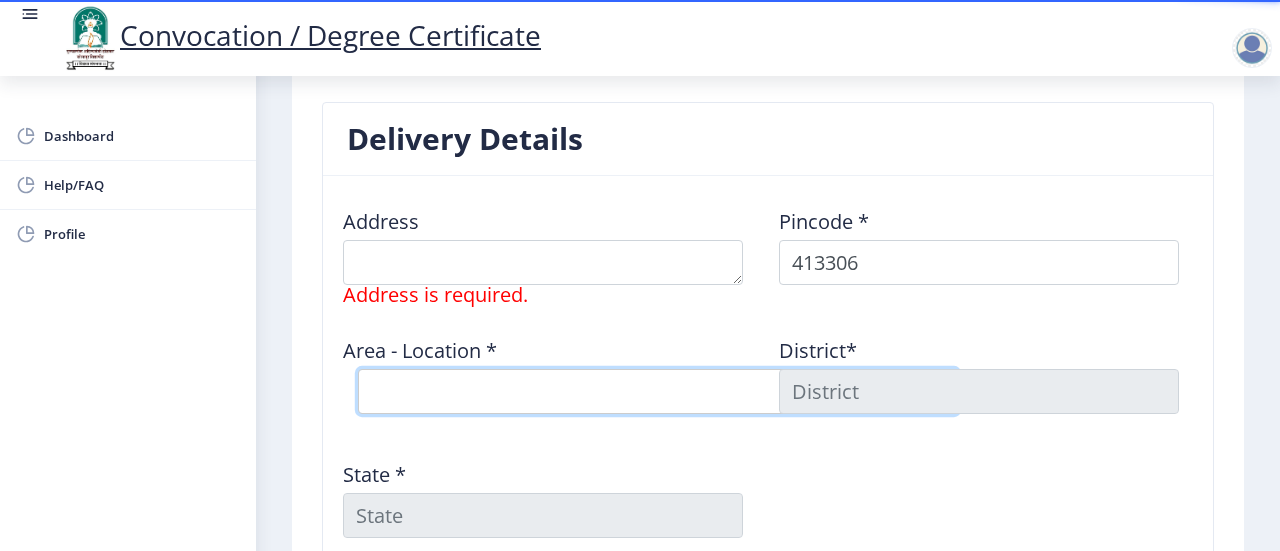 click on "Select Area Location Achakdani B.O Chikmahud B.O Gaigavan B.O Gardi B.O Katphal B.O Khavaspur B.O Kolegaon B.O Lotewadi B.O Mahim B.O Mahud S.O Phalwani B.O" at bounding box center [658, 391] 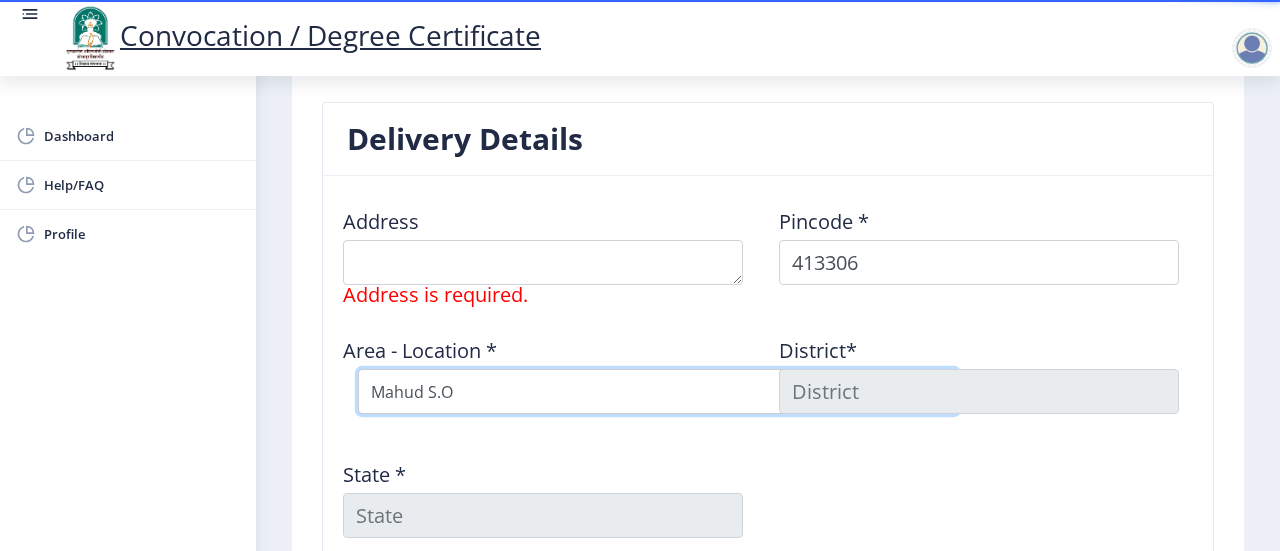 click on "Select Area Location Achakdani B.O Chikmahud B.O Gaigavan B.O Gardi B.O Katphal B.O Khavaspur B.O Kolegaon B.O Lotewadi B.O Mahim B.O Mahud S.O Phalwani B.O" at bounding box center (658, 391) 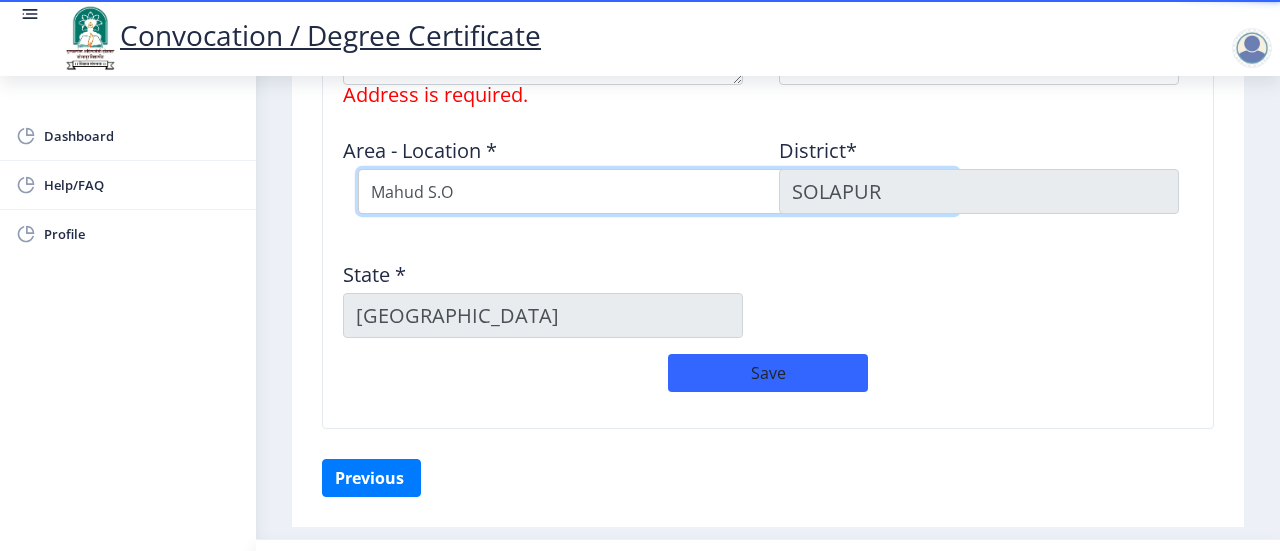 scroll, scrollTop: 1590, scrollLeft: 0, axis: vertical 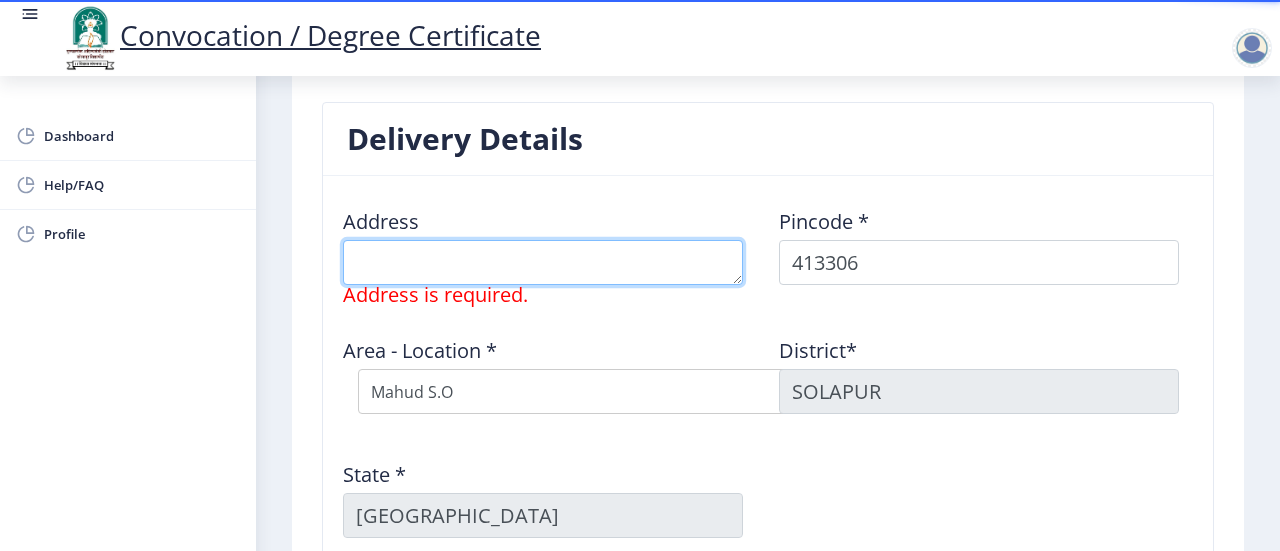 click at bounding box center (543, 262) 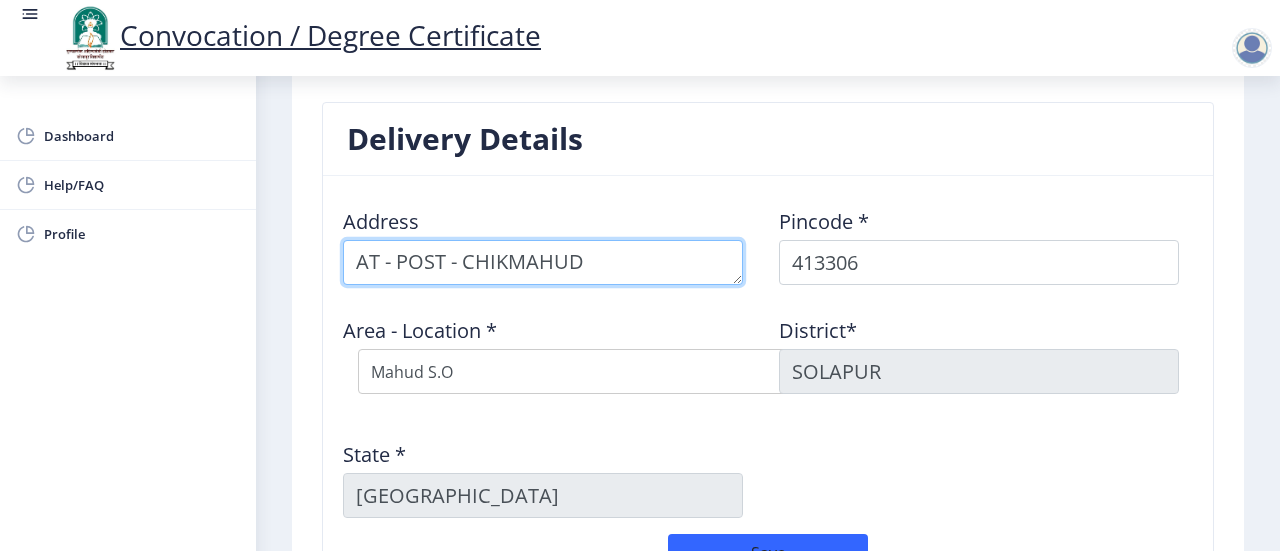 type on "AT - POST - CHIKMAHUD" 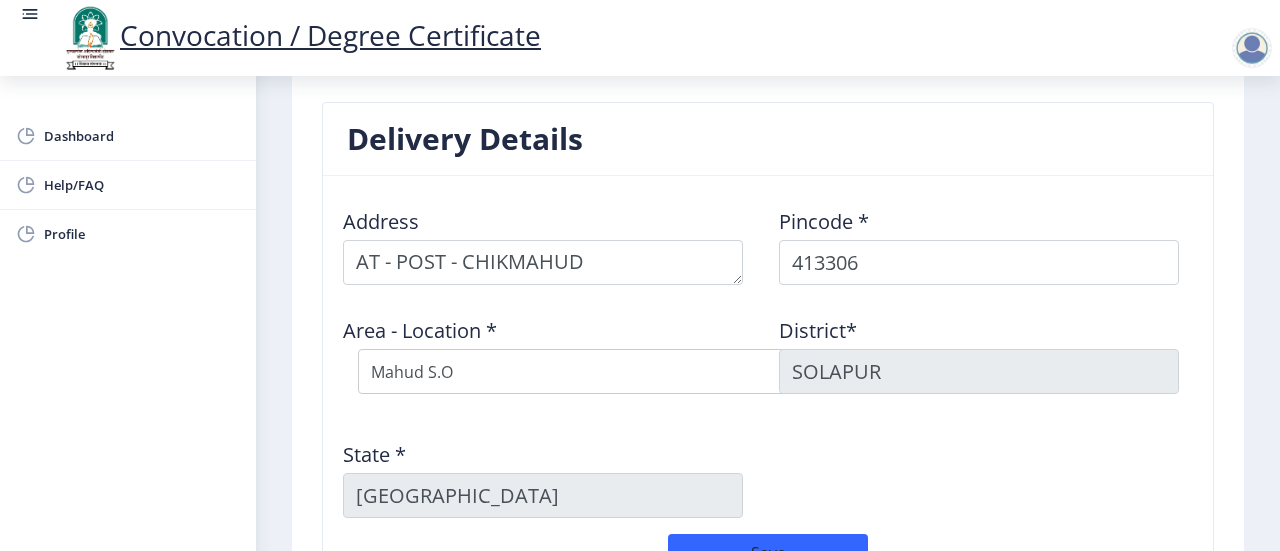 click on "State *  Maharashtra" 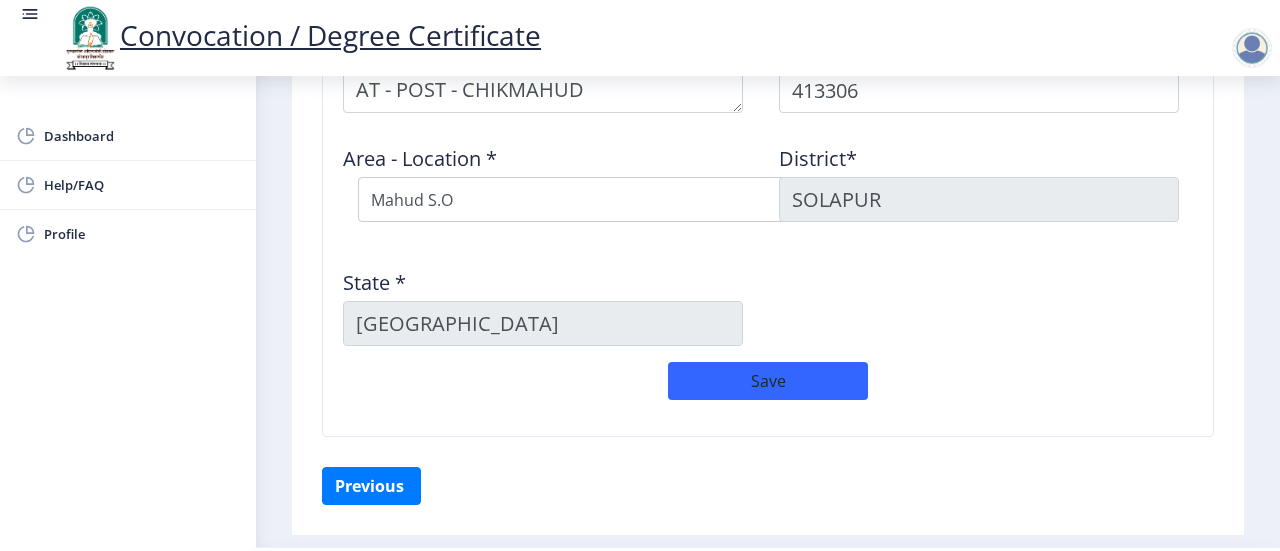 scroll, scrollTop: 1790, scrollLeft: 0, axis: vertical 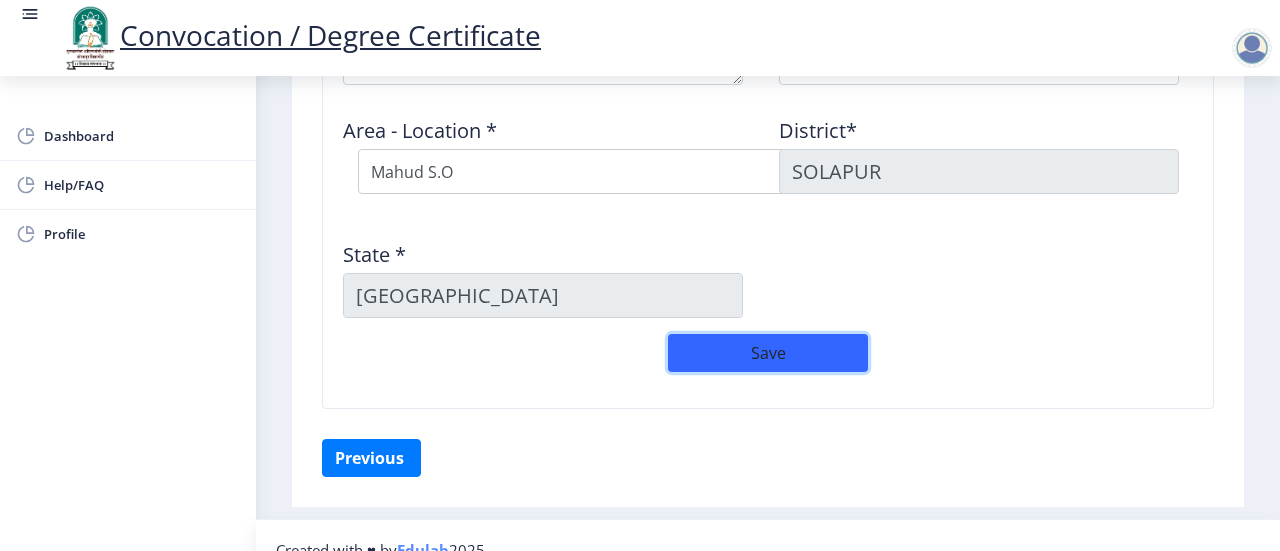 click on "Save" 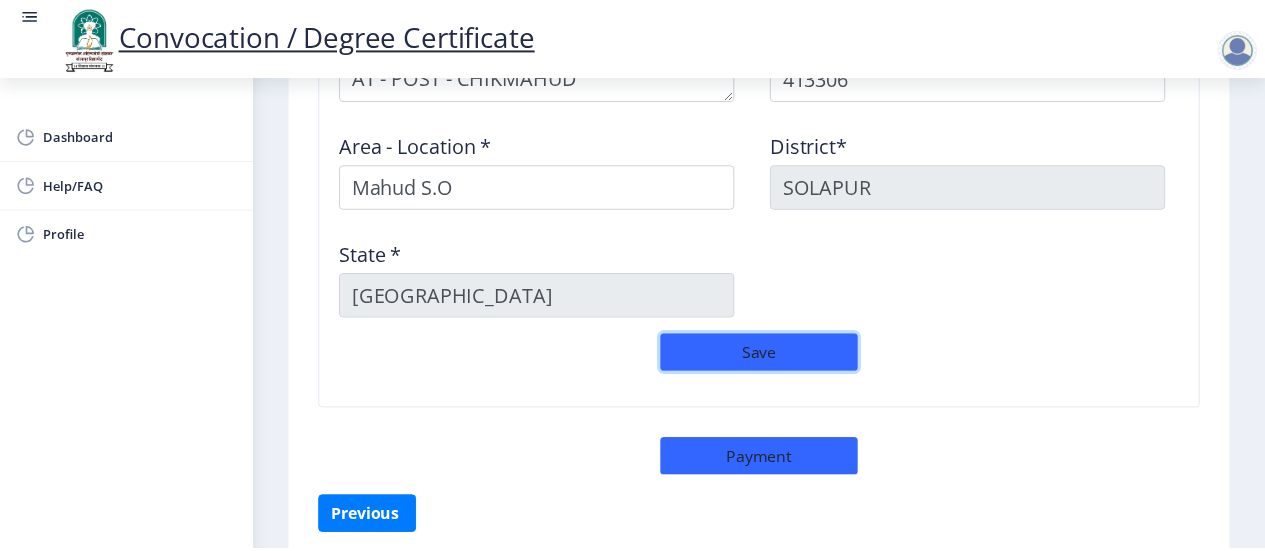 scroll, scrollTop: 1733, scrollLeft: 0, axis: vertical 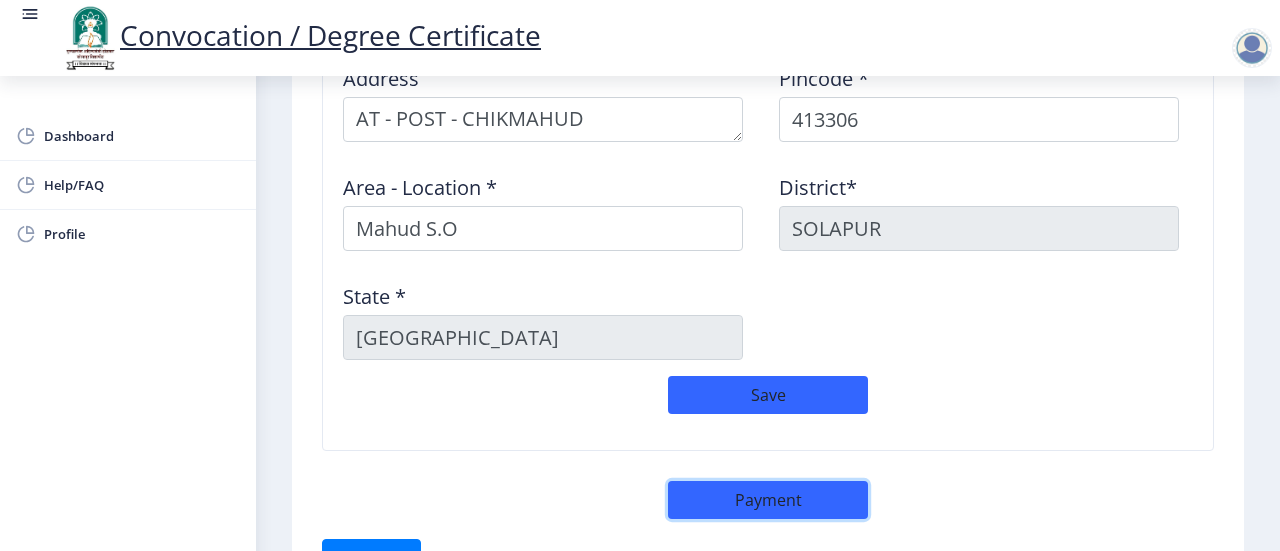 click on "Payment" 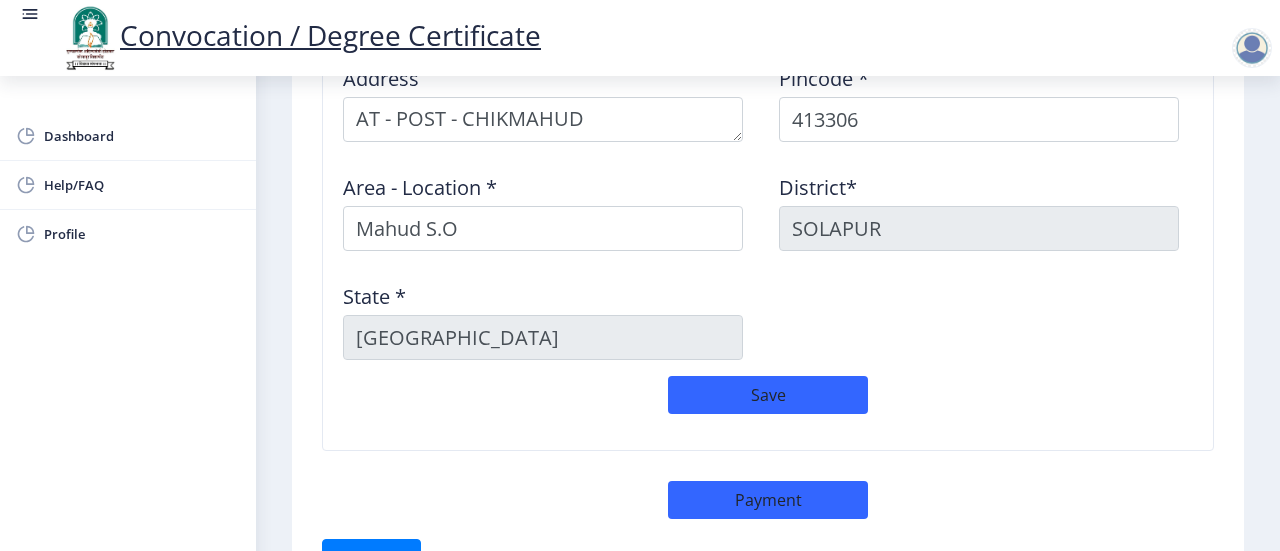 select on "sealed" 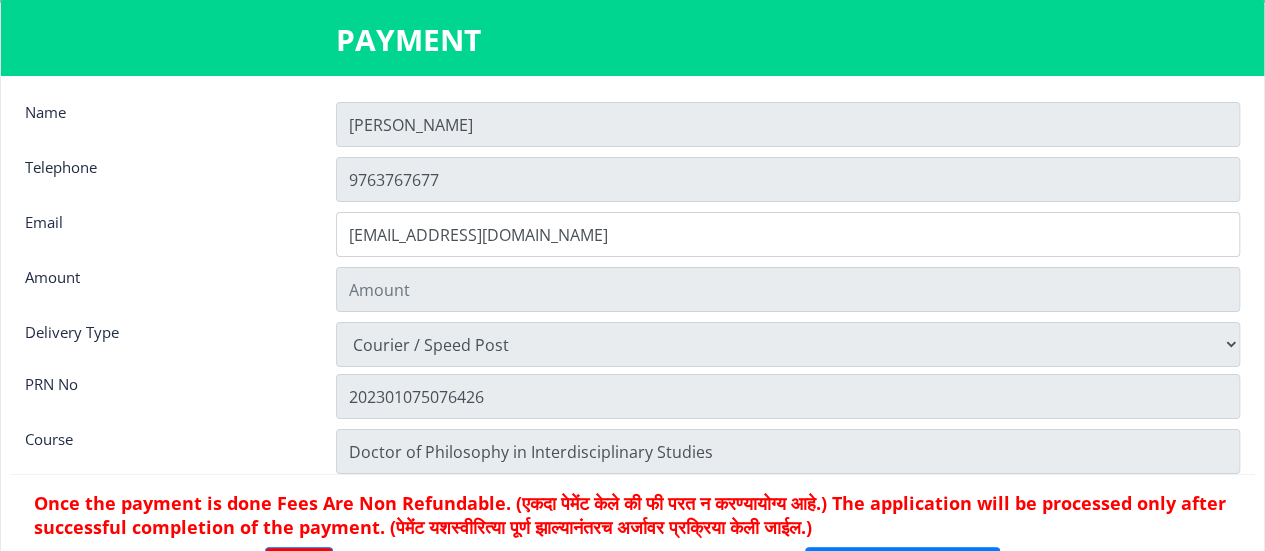 type on "600" 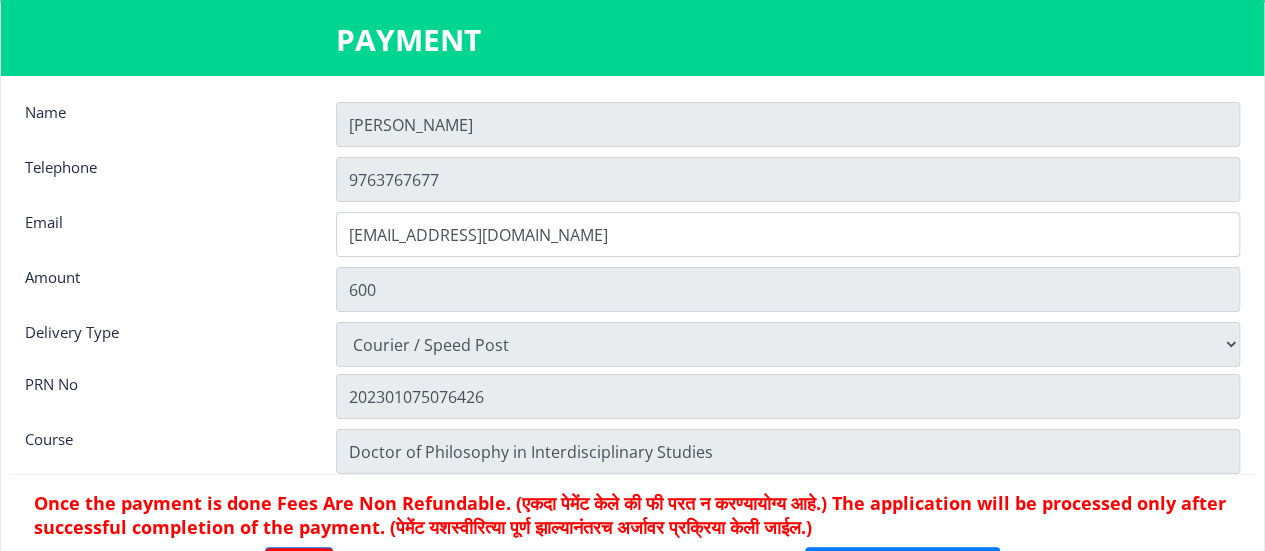 scroll, scrollTop: 26, scrollLeft: 0, axis: vertical 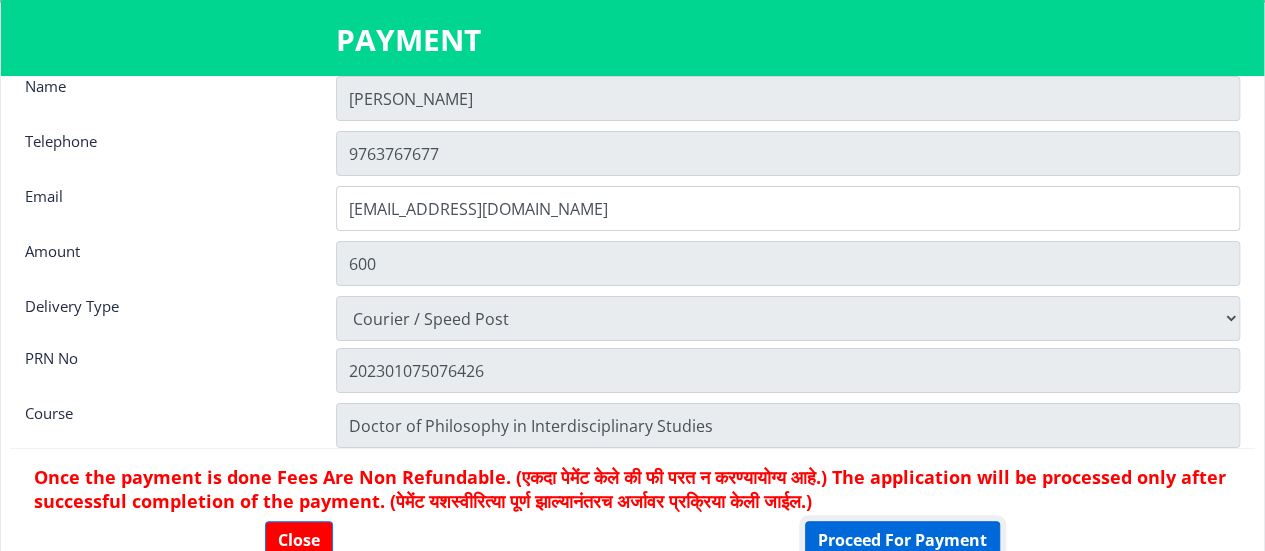 click on "Proceed For Payment" 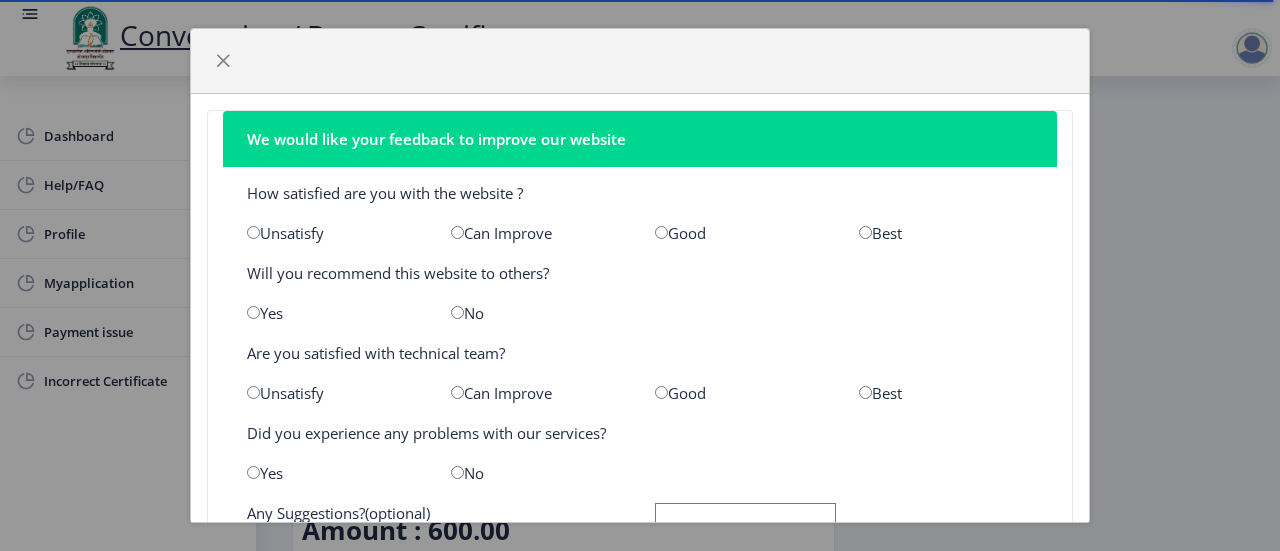 scroll, scrollTop: 0, scrollLeft: 0, axis: both 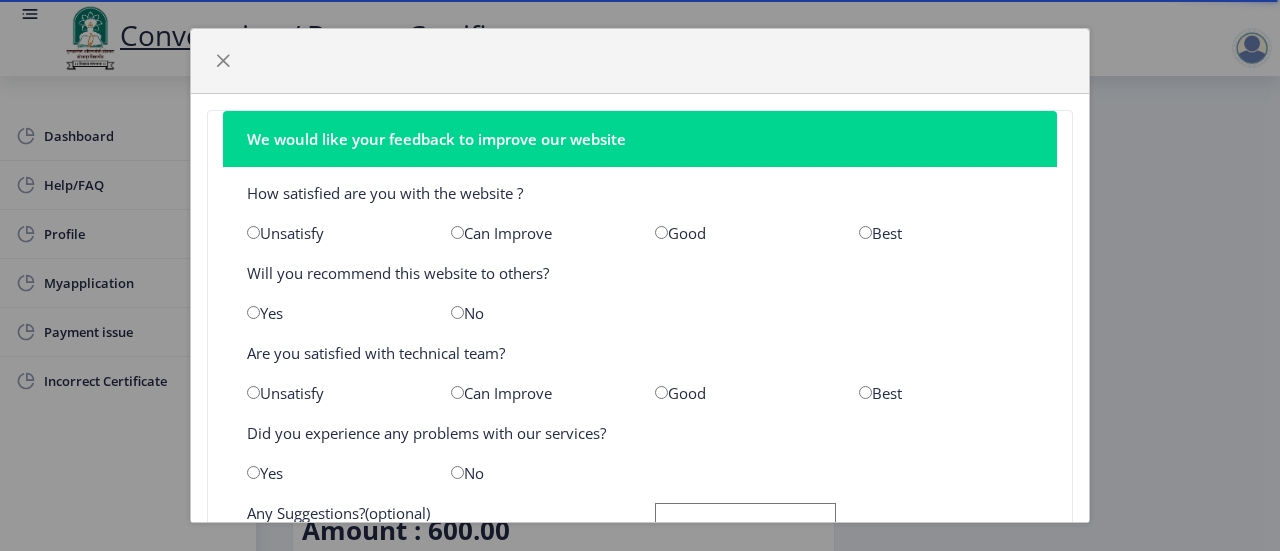 click at bounding box center (661, 232) 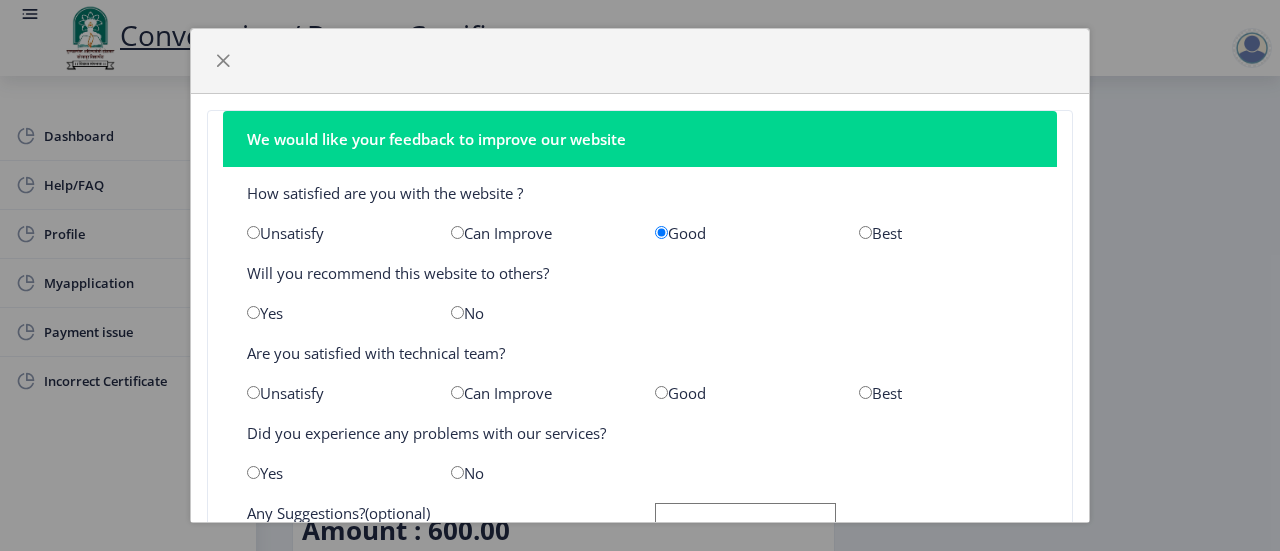 click on "Yes" 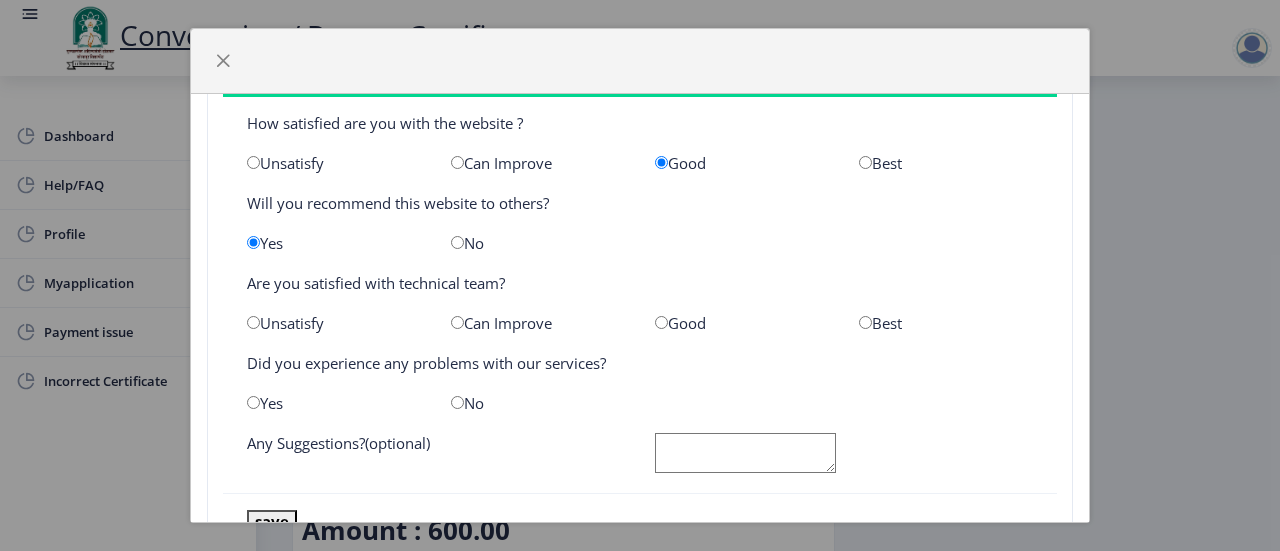 scroll, scrollTop: 141, scrollLeft: 0, axis: vertical 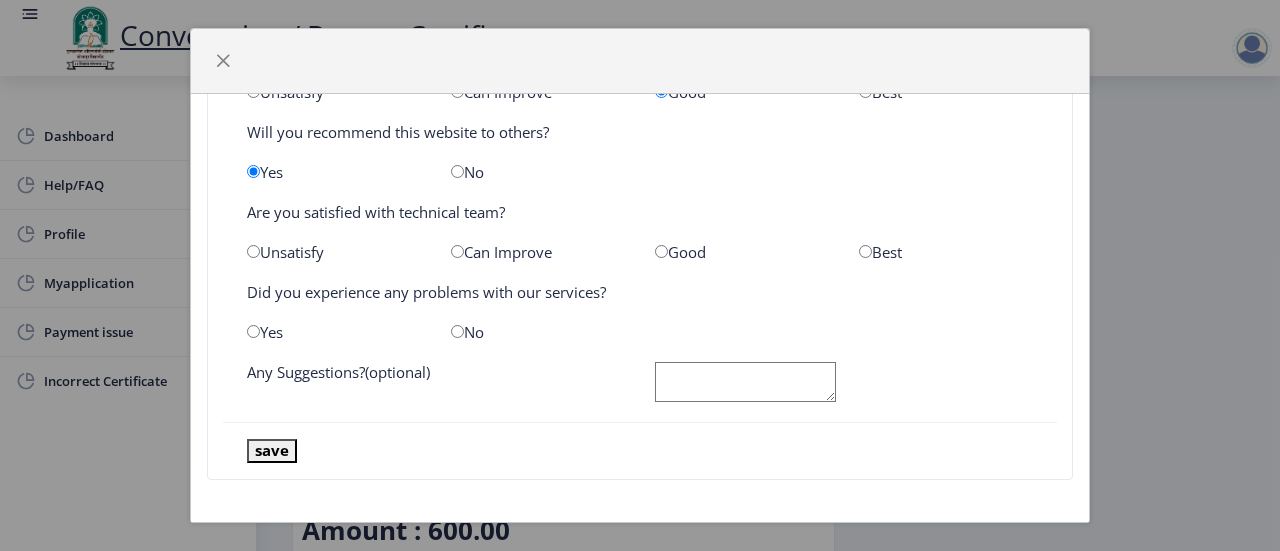 click at bounding box center (661, 251) 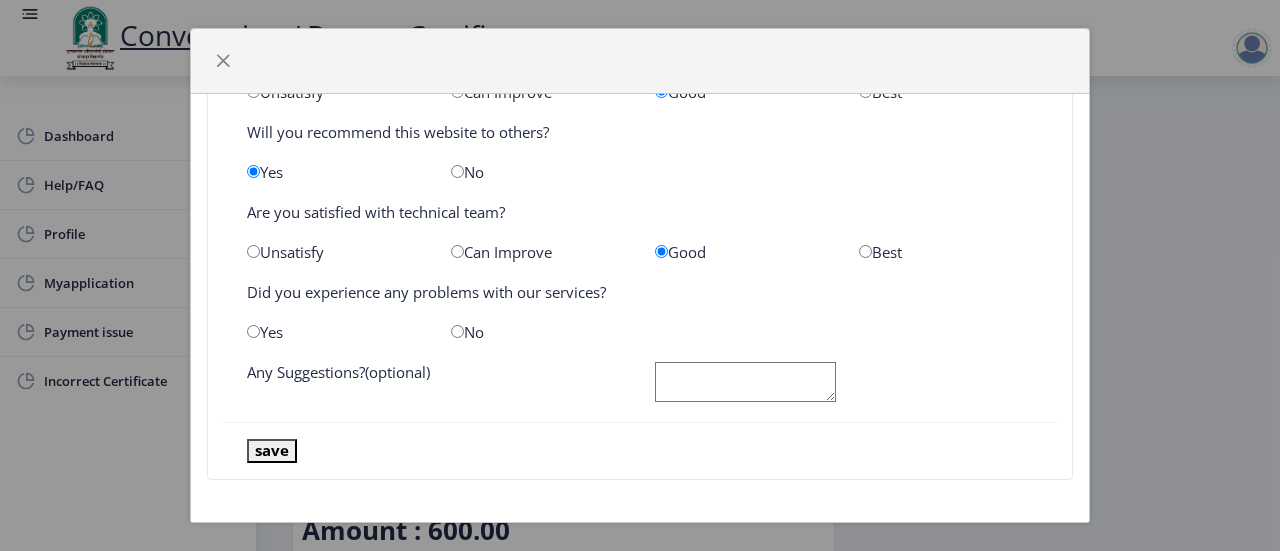 click at bounding box center [457, 331] 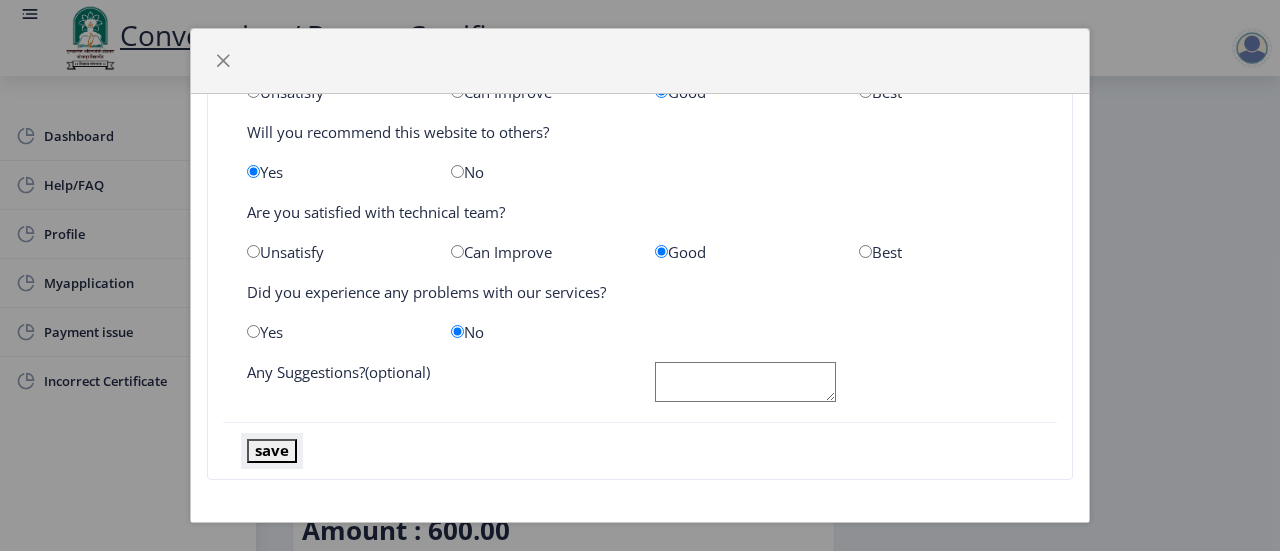 click on "save" 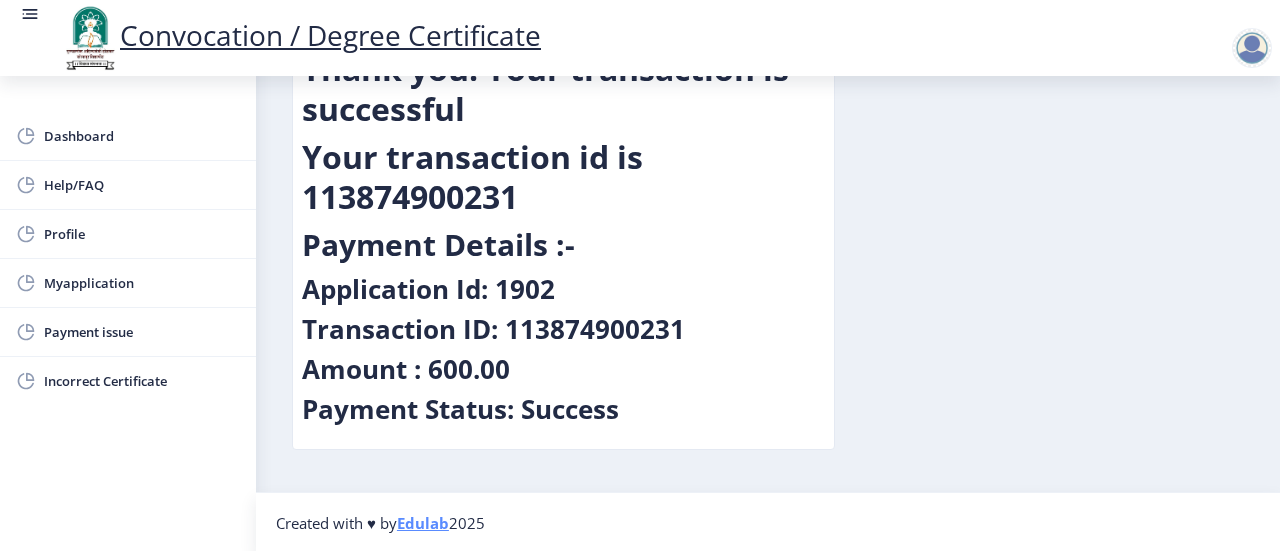 scroll, scrollTop: 0, scrollLeft: 0, axis: both 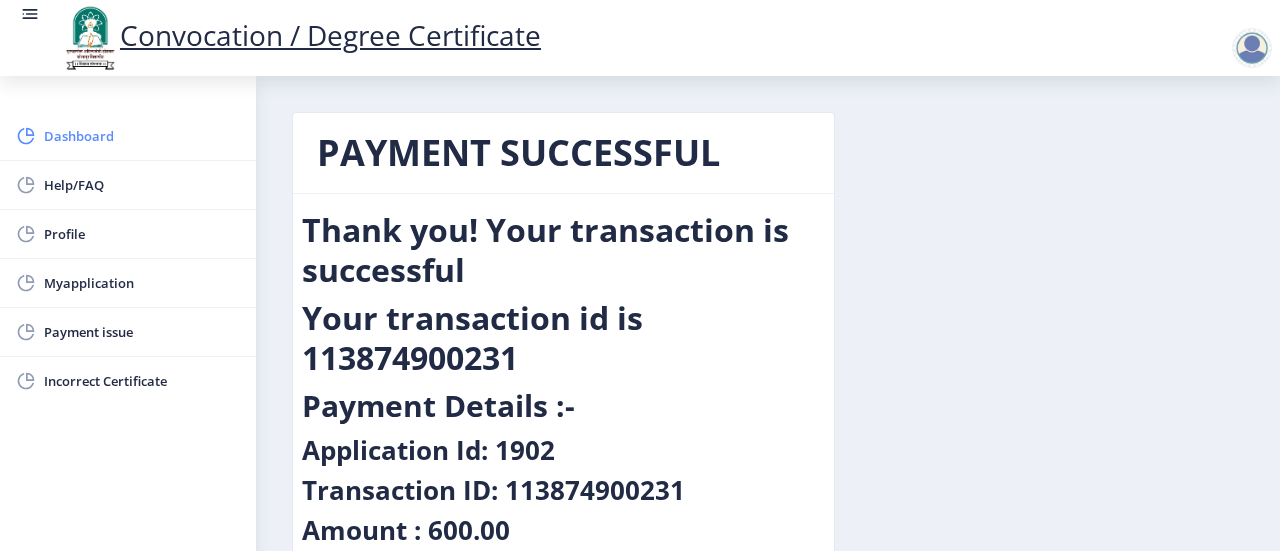 click on "Dashboard" 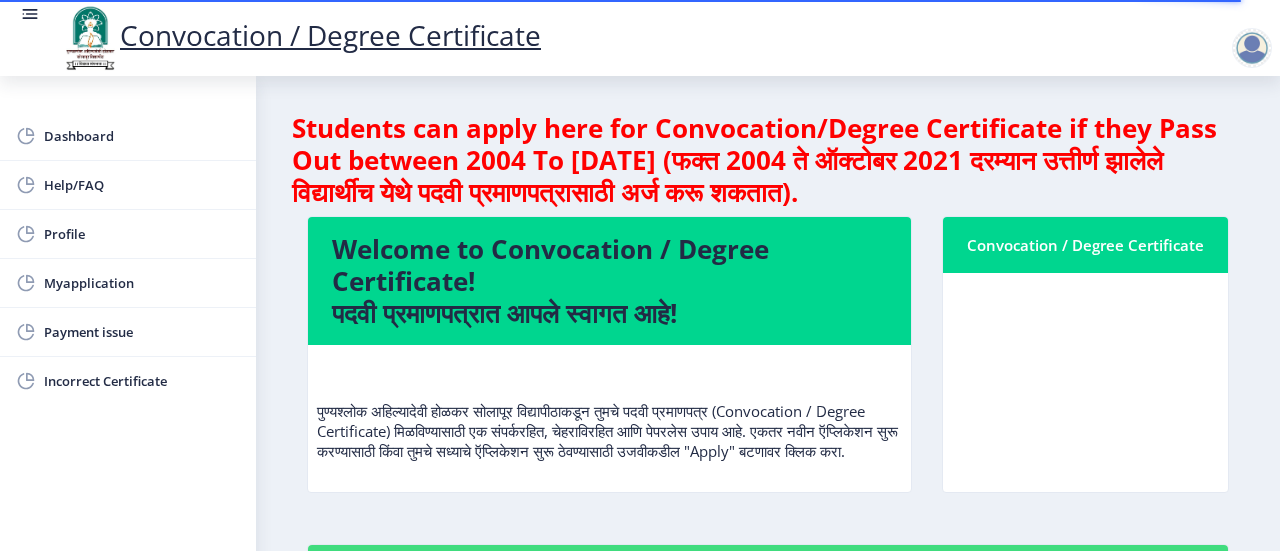 scroll, scrollTop: 2, scrollLeft: 0, axis: vertical 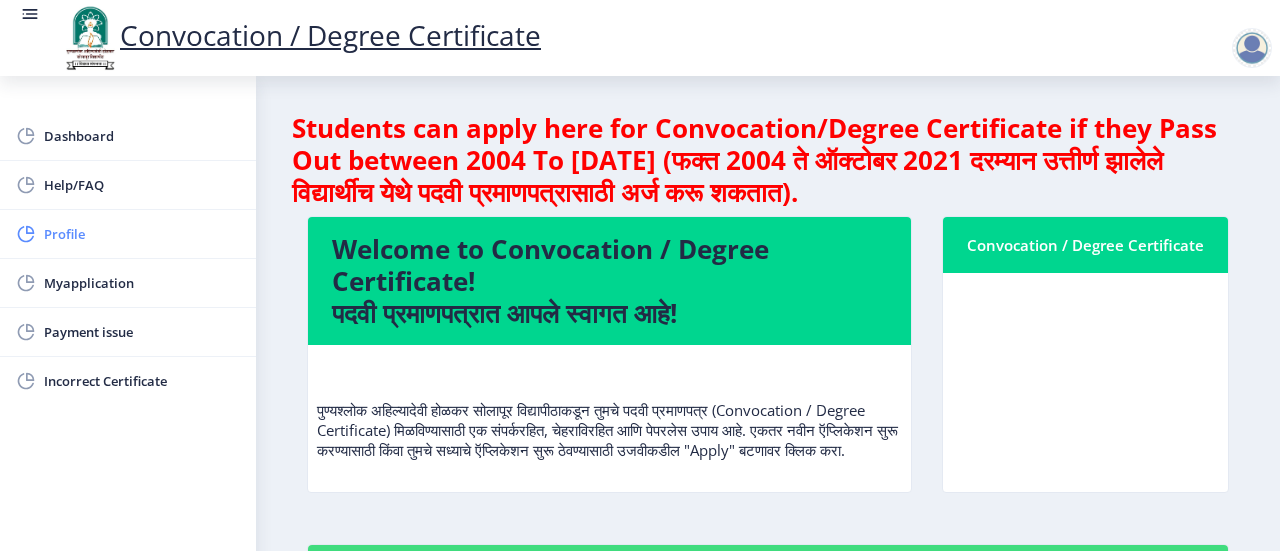 click on "Profile" 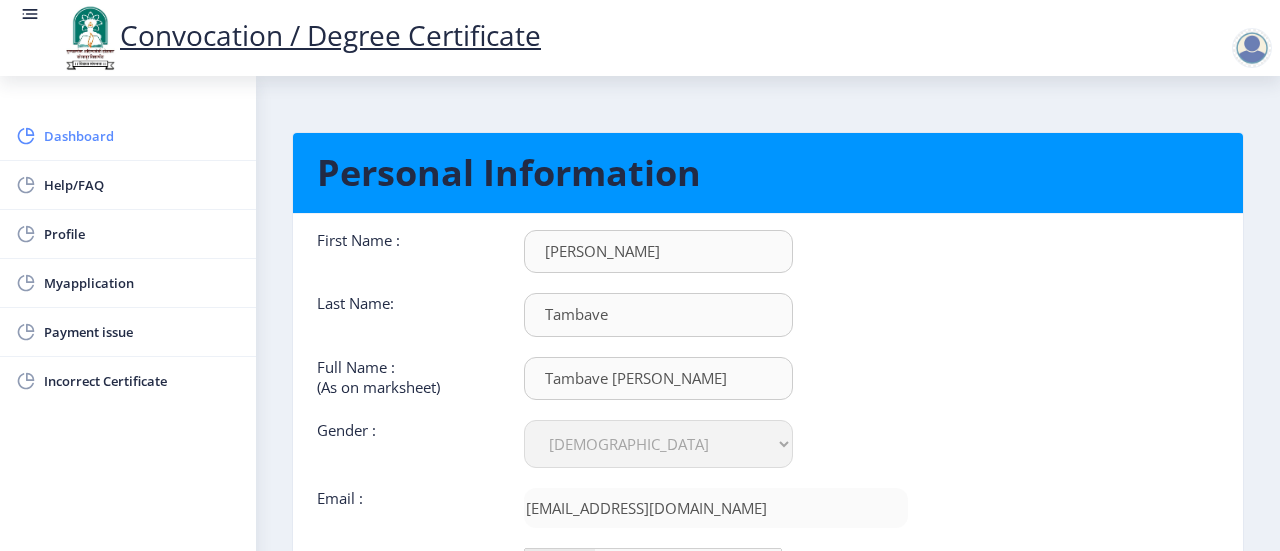 click on "Dashboard" 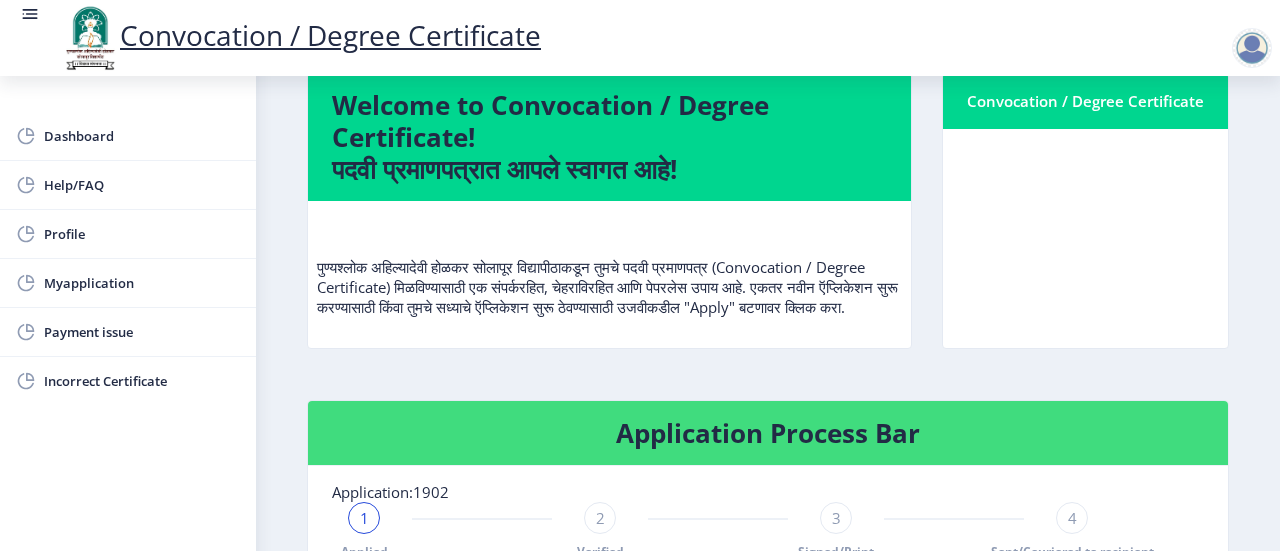 scroll, scrollTop: 0, scrollLeft: 0, axis: both 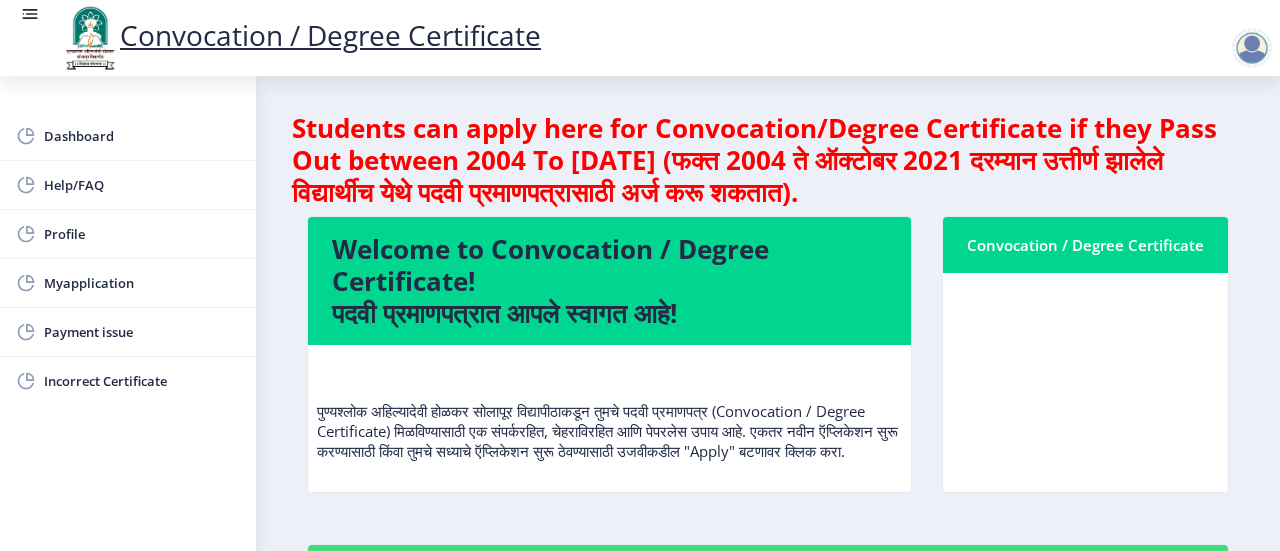 click 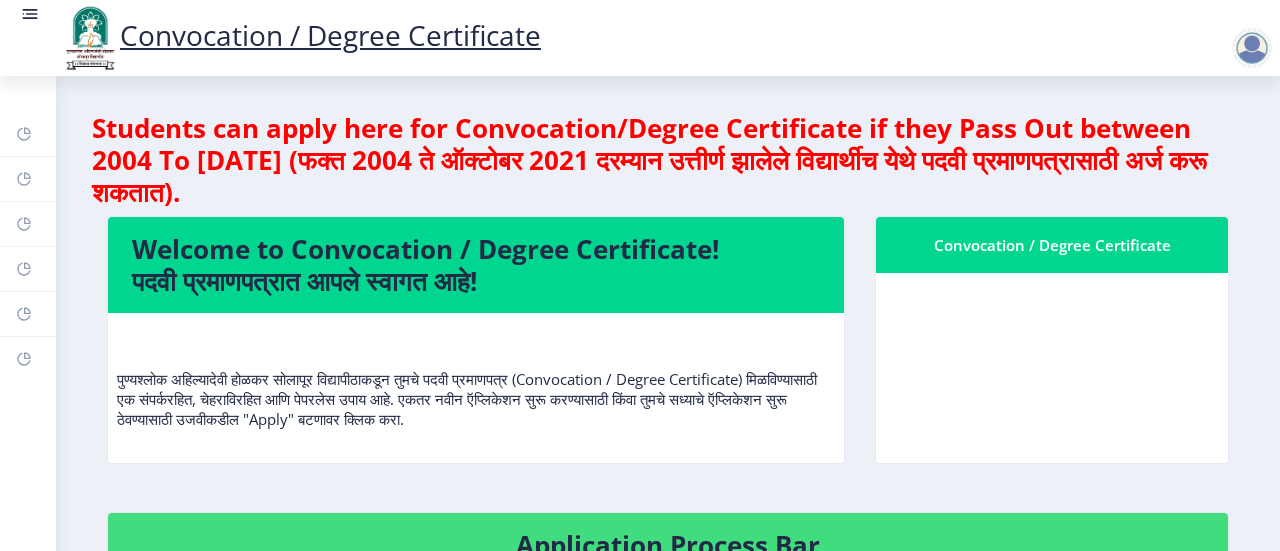 click 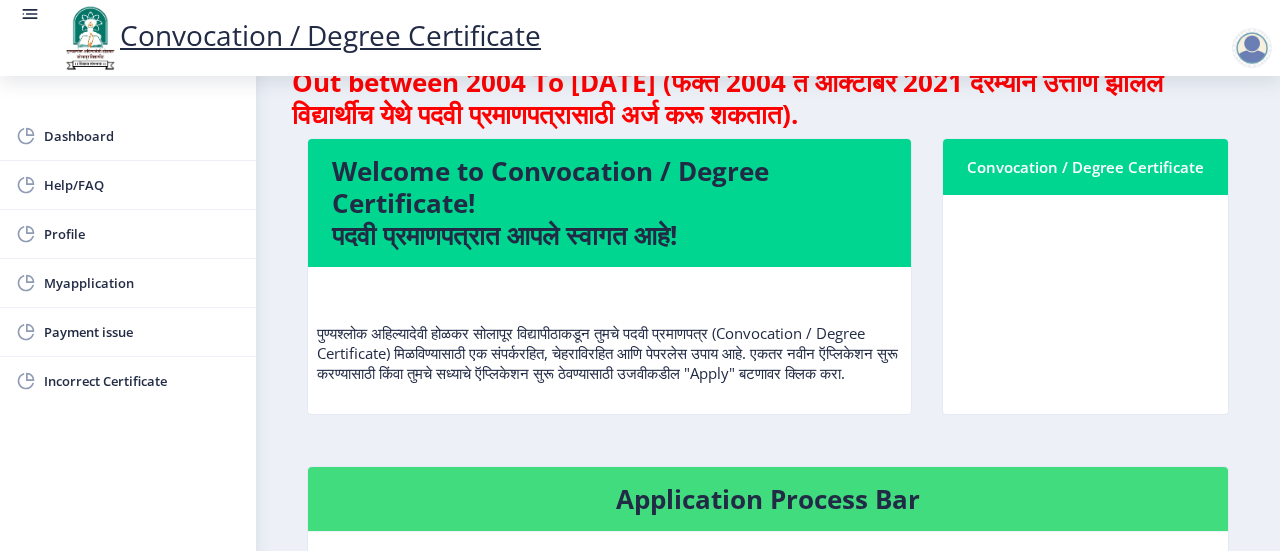 scroll, scrollTop: 0, scrollLeft: 0, axis: both 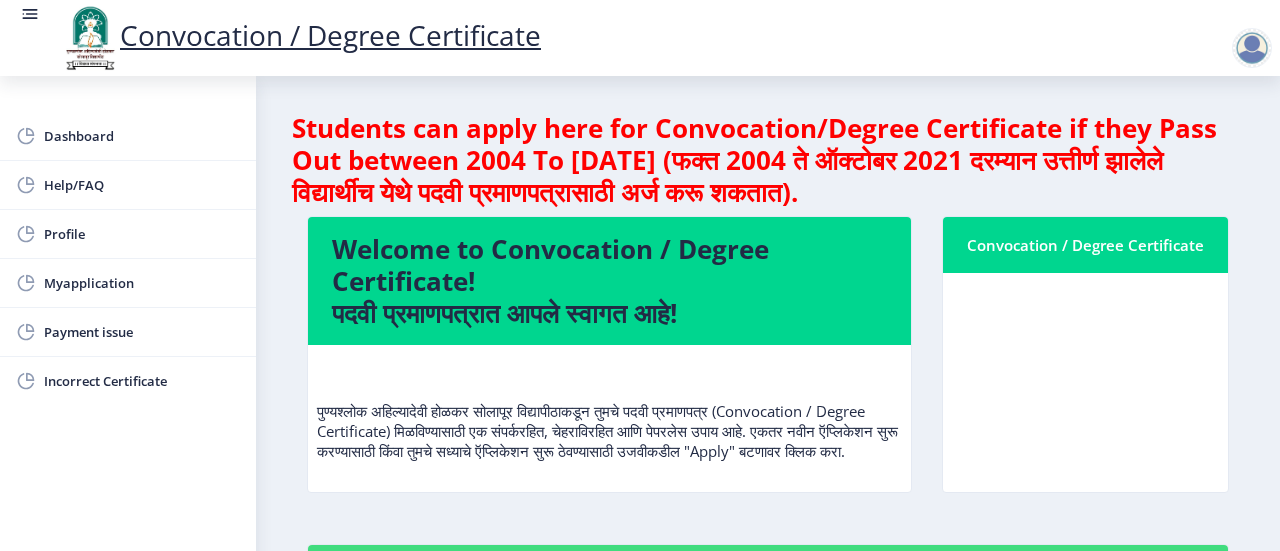 select 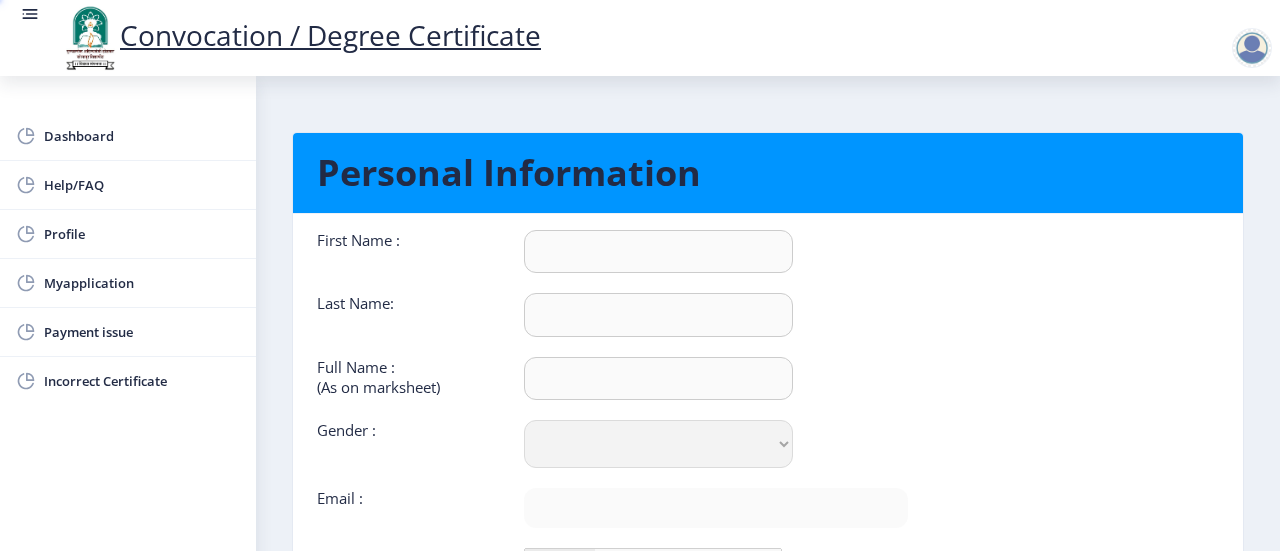 type on "Abaso" 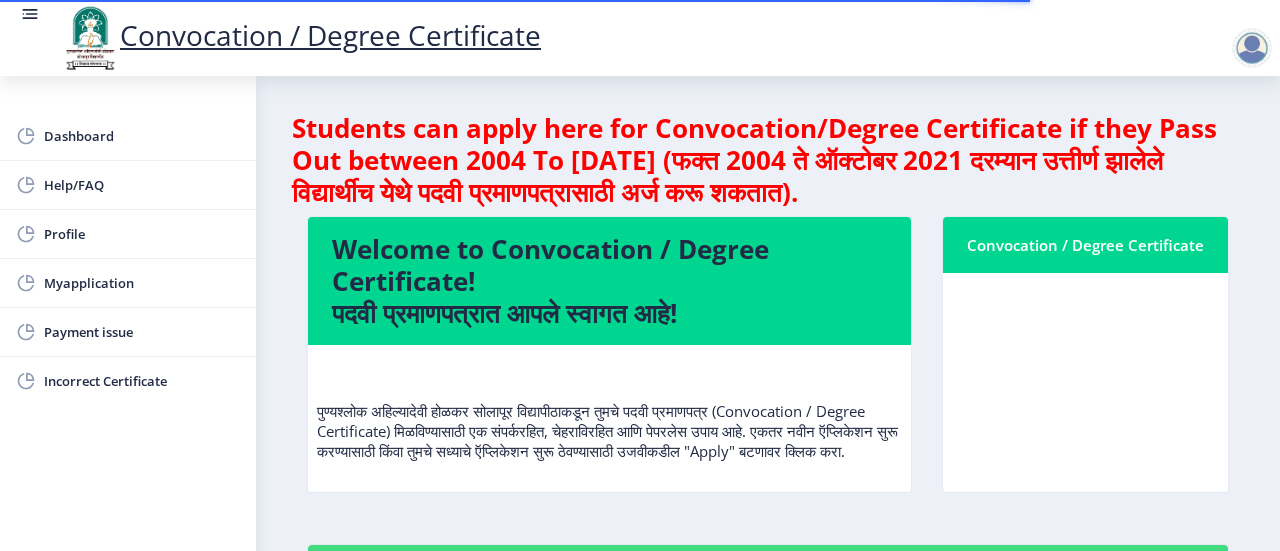 scroll, scrollTop: 0, scrollLeft: 0, axis: both 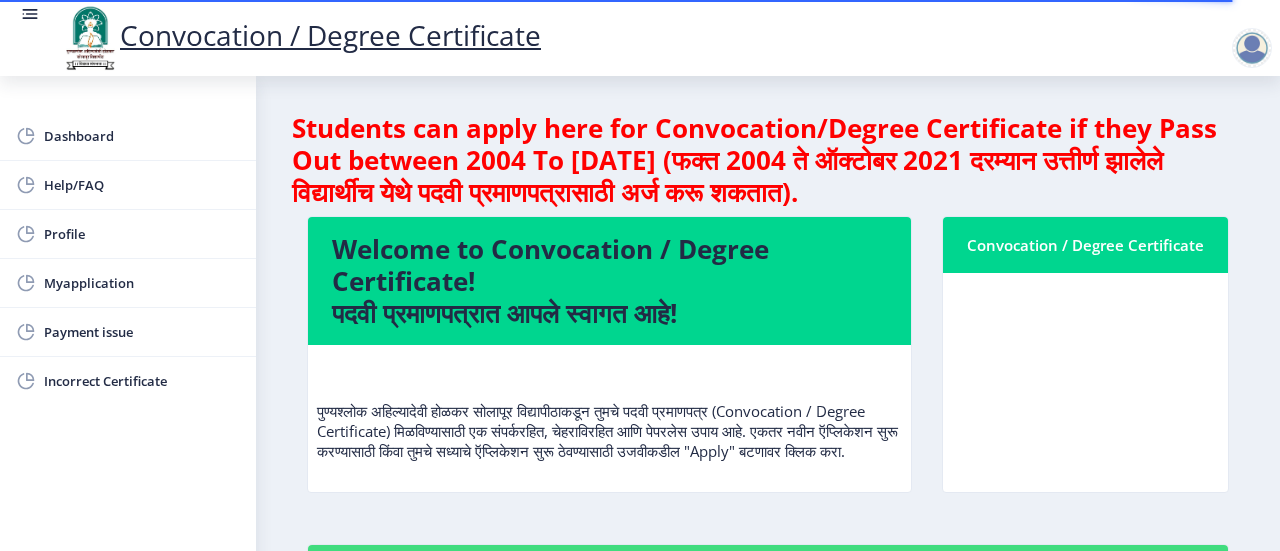 select 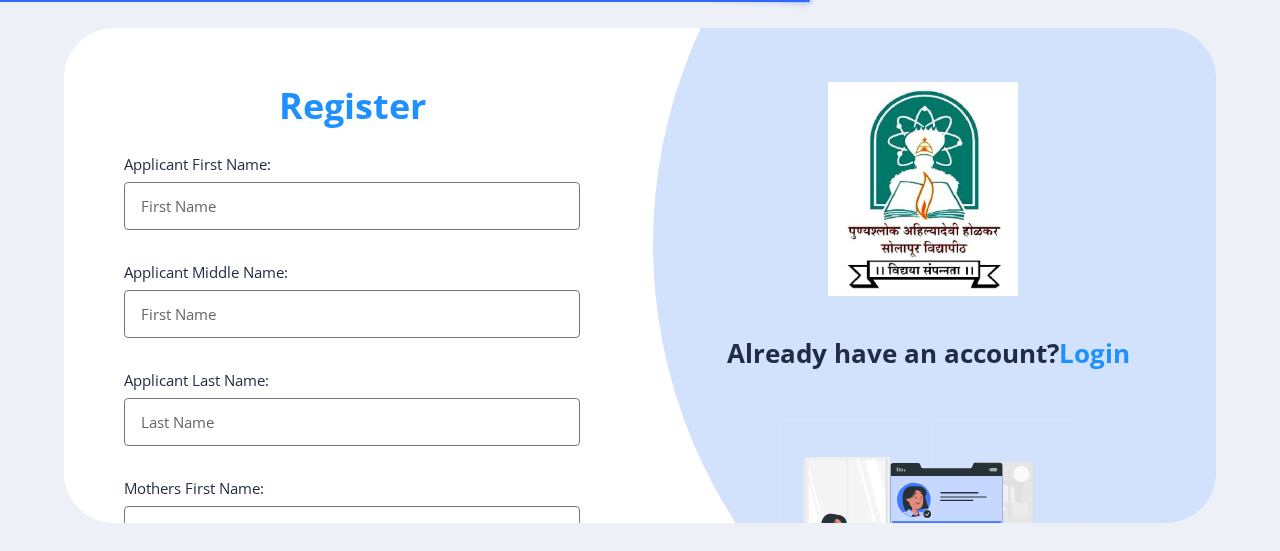 select 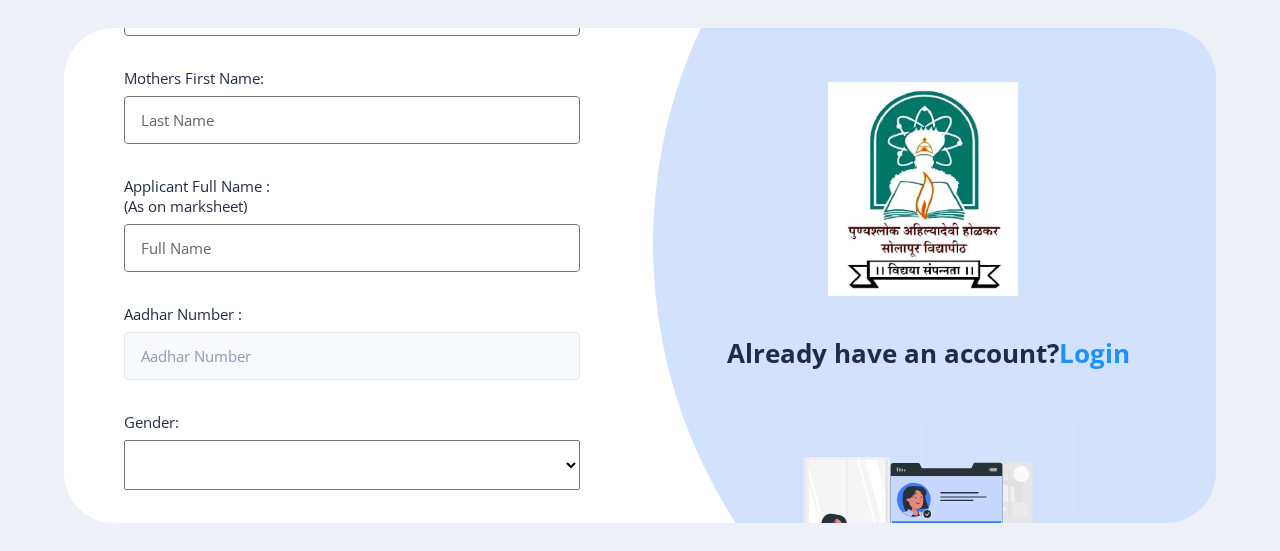 scroll, scrollTop: 600, scrollLeft: 0, axis: vertical 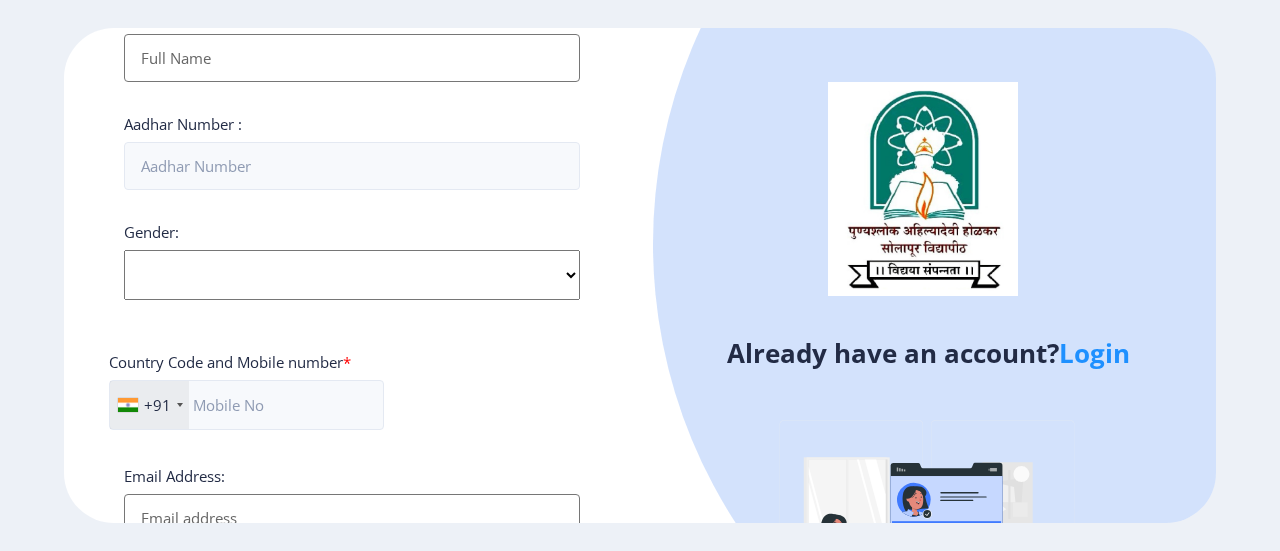 click on "Login" 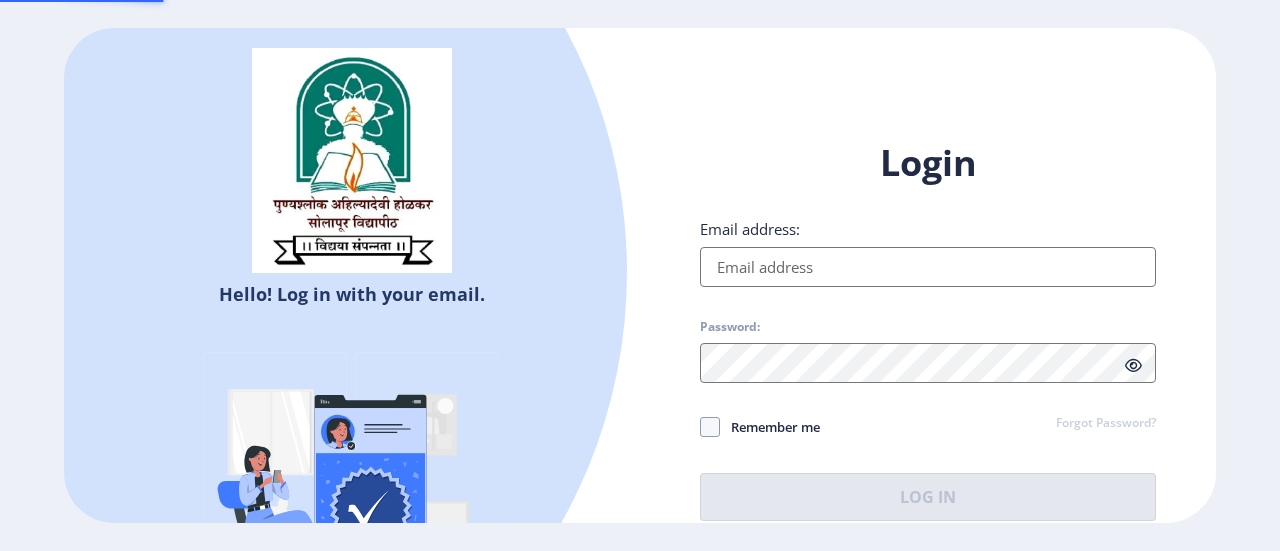 type on "[EMAIL_ADDRESS][DOMAIN_NAME]" 